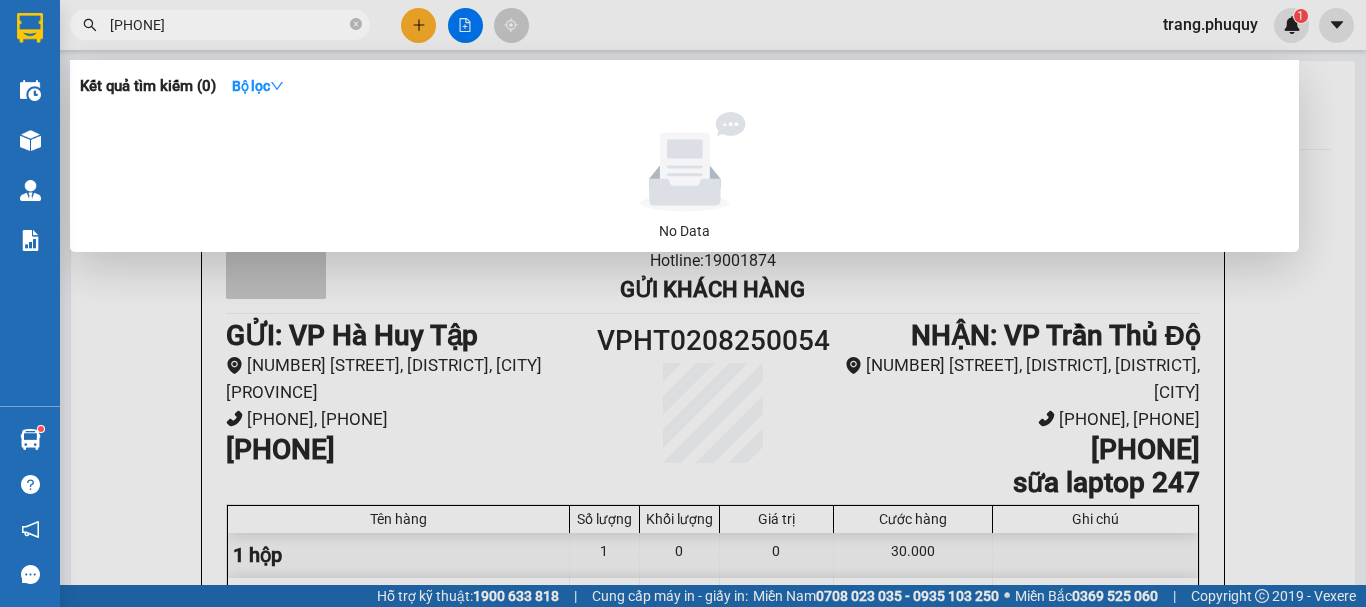 scroll, scrollTop: 0, scrollLeft: 0, axis: both 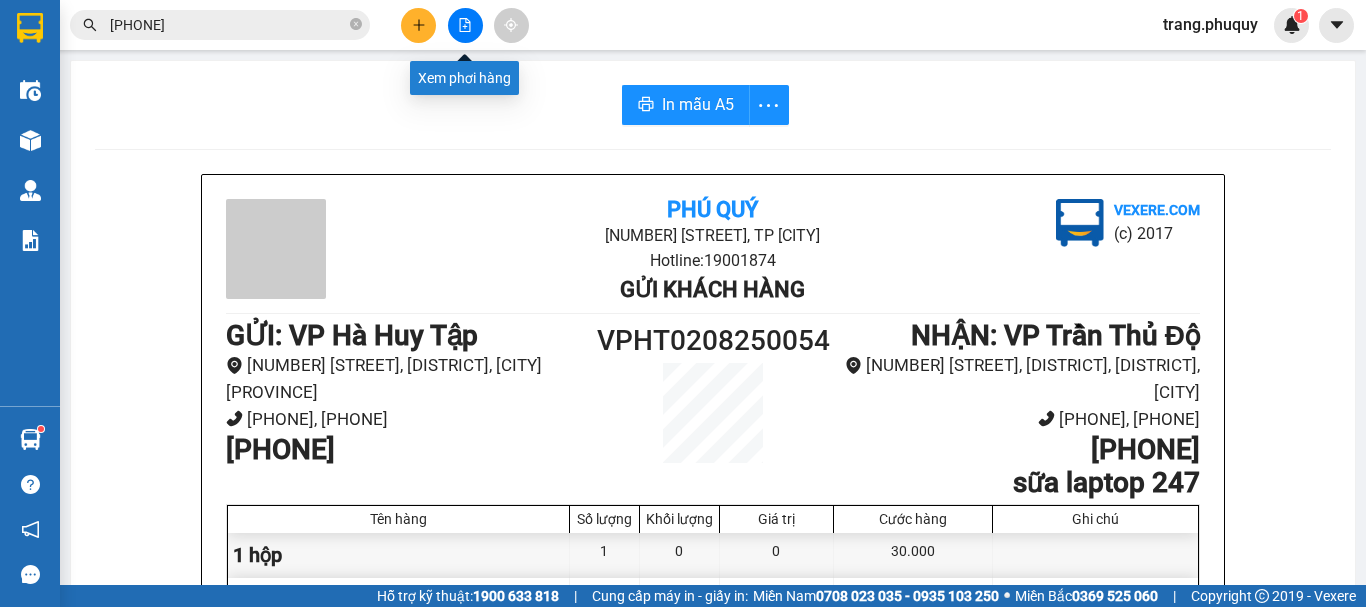 click 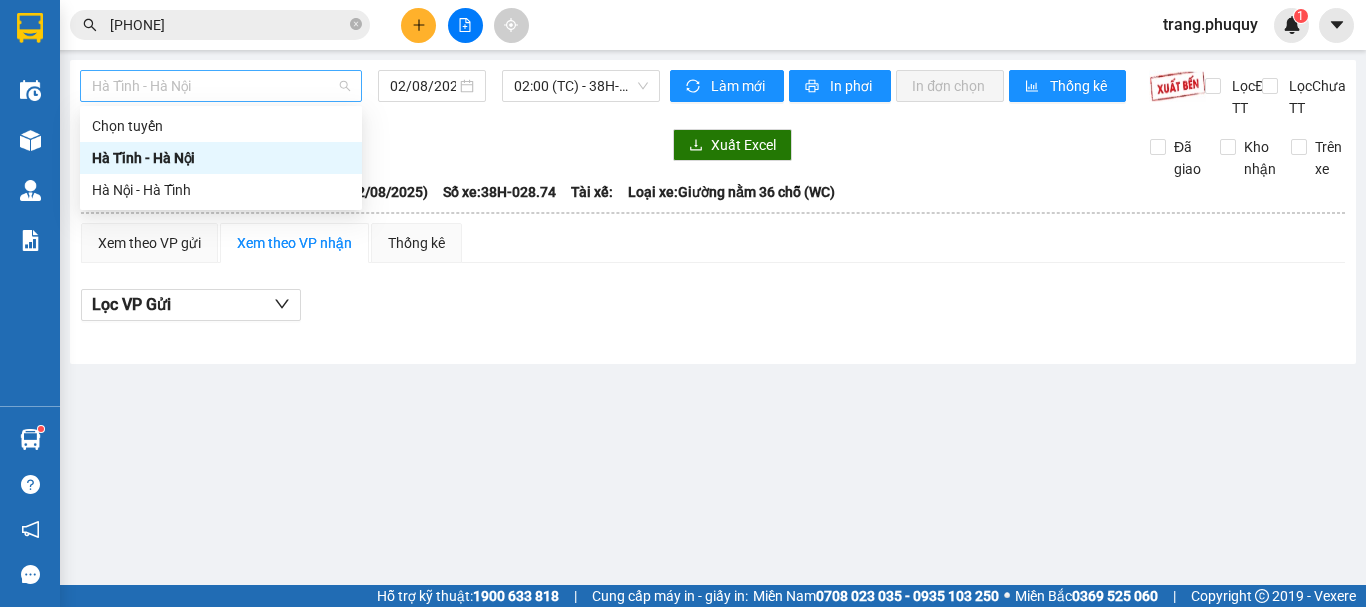 click on "Hà Tĩnh - Hà Nội" at bounding box center [221, 86] 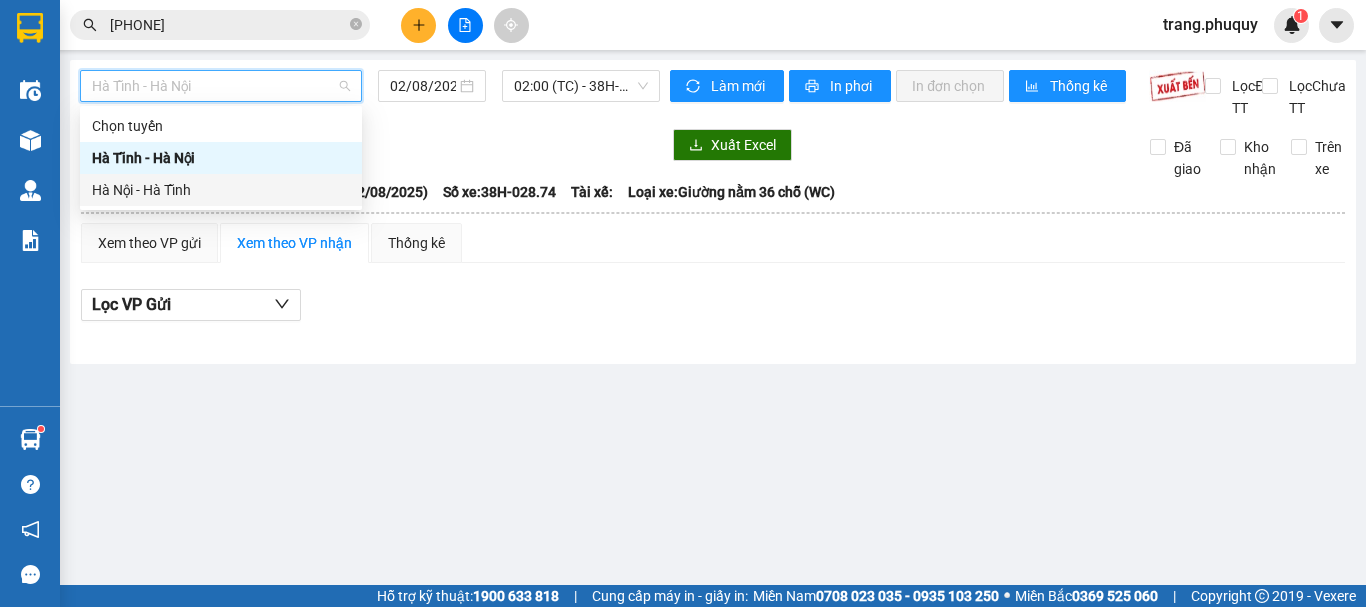click on "Hà Nội - Hà Tĩnh" at bounding box center (221, 190) 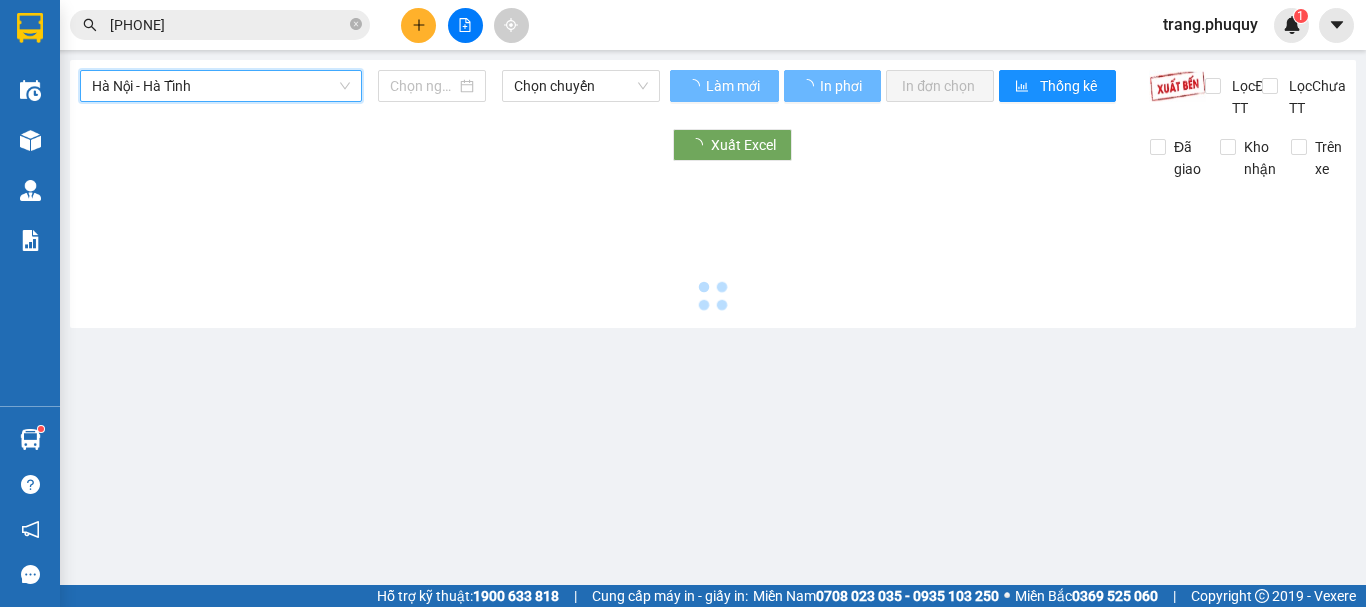 type on "02/08/2025" 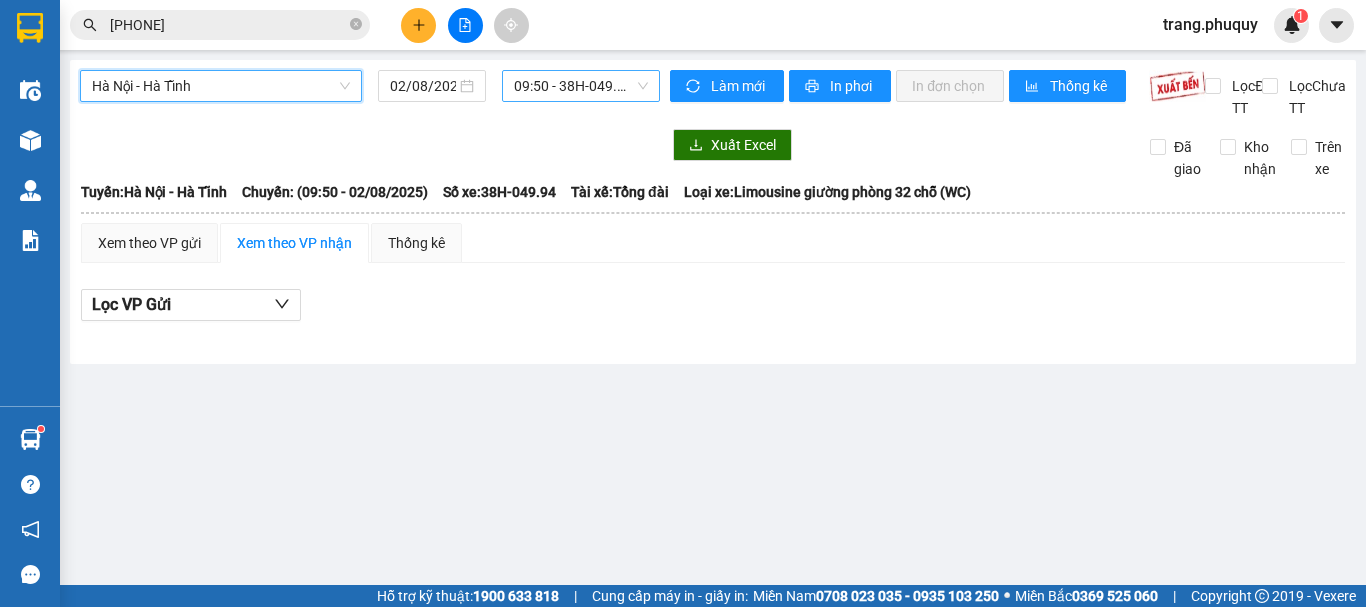 click on "09:50     - 38H-049.94" at bounding box center (581, 86) 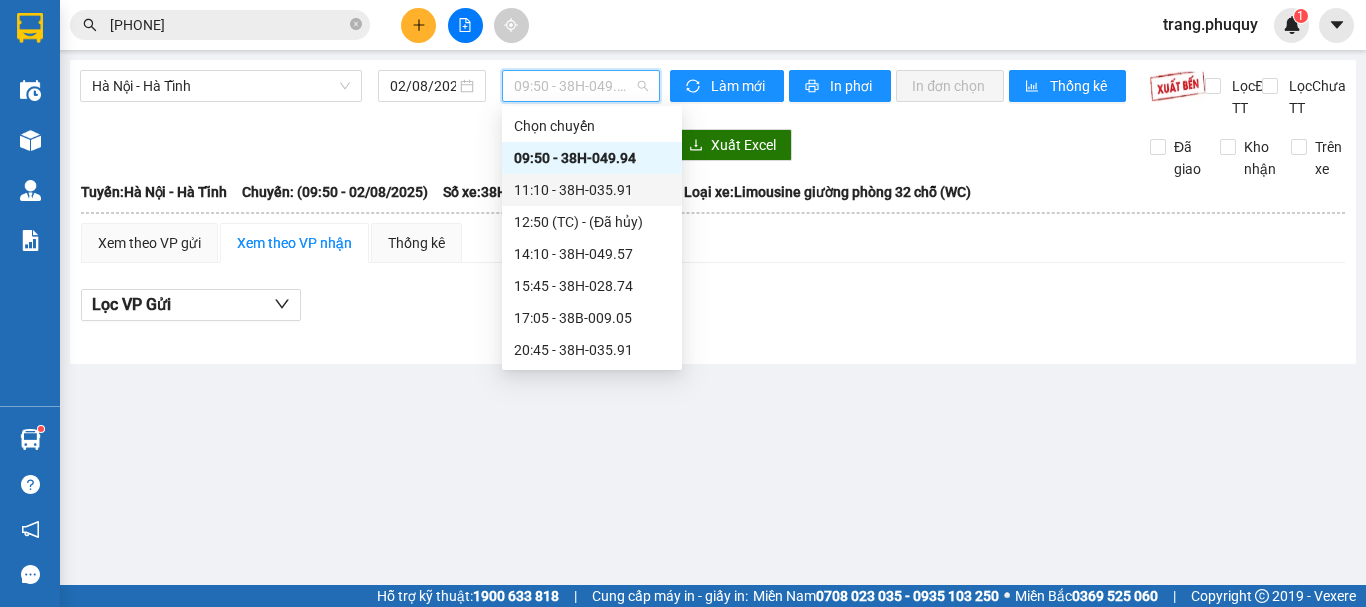 click on "11:10     - 38H-035.91" at bounding box center [592, 190] 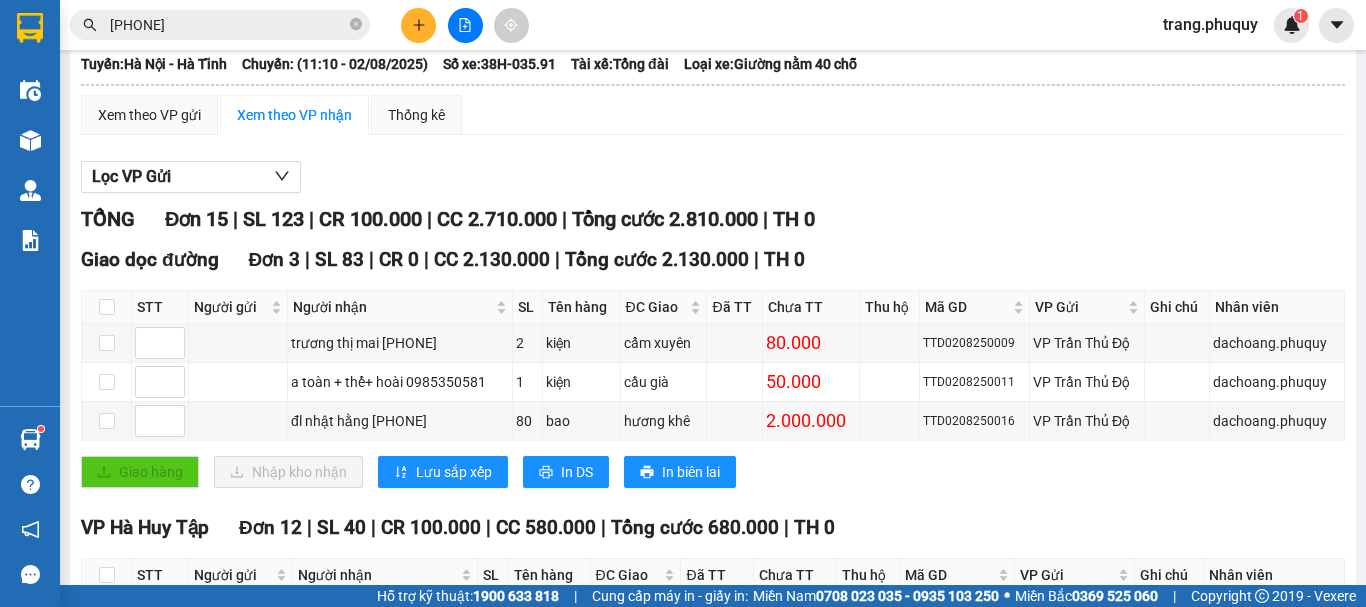 scroll, scrollTop: 0, scrollLeft: 0, axis: both 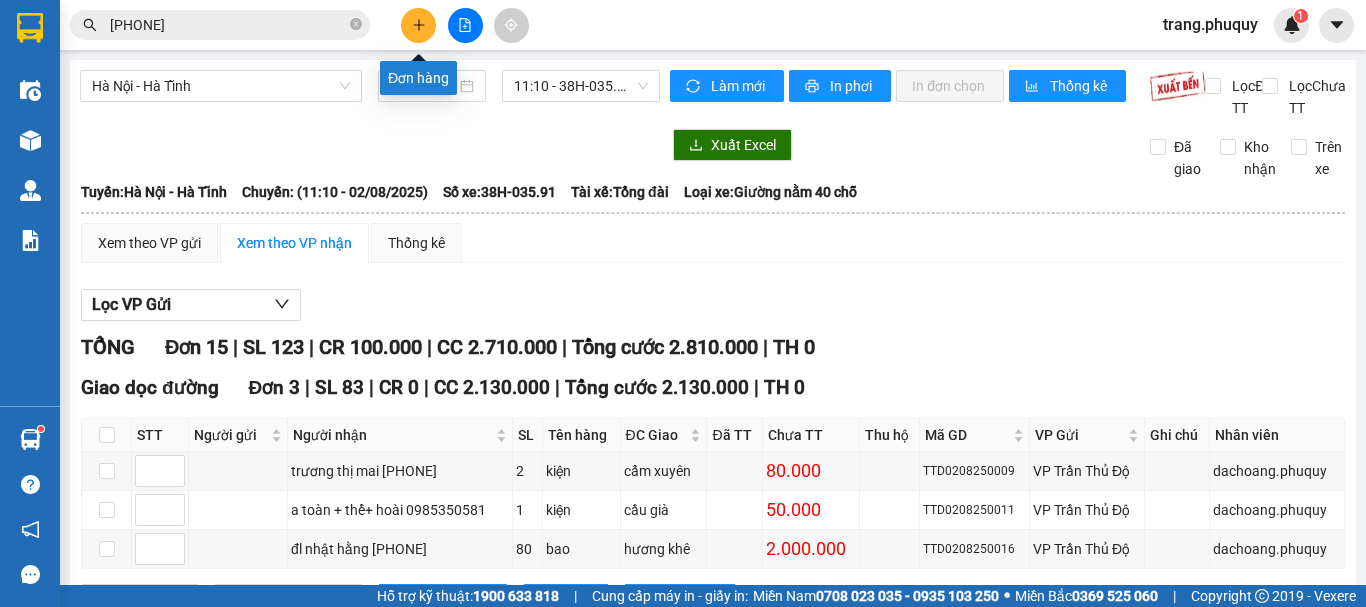 click 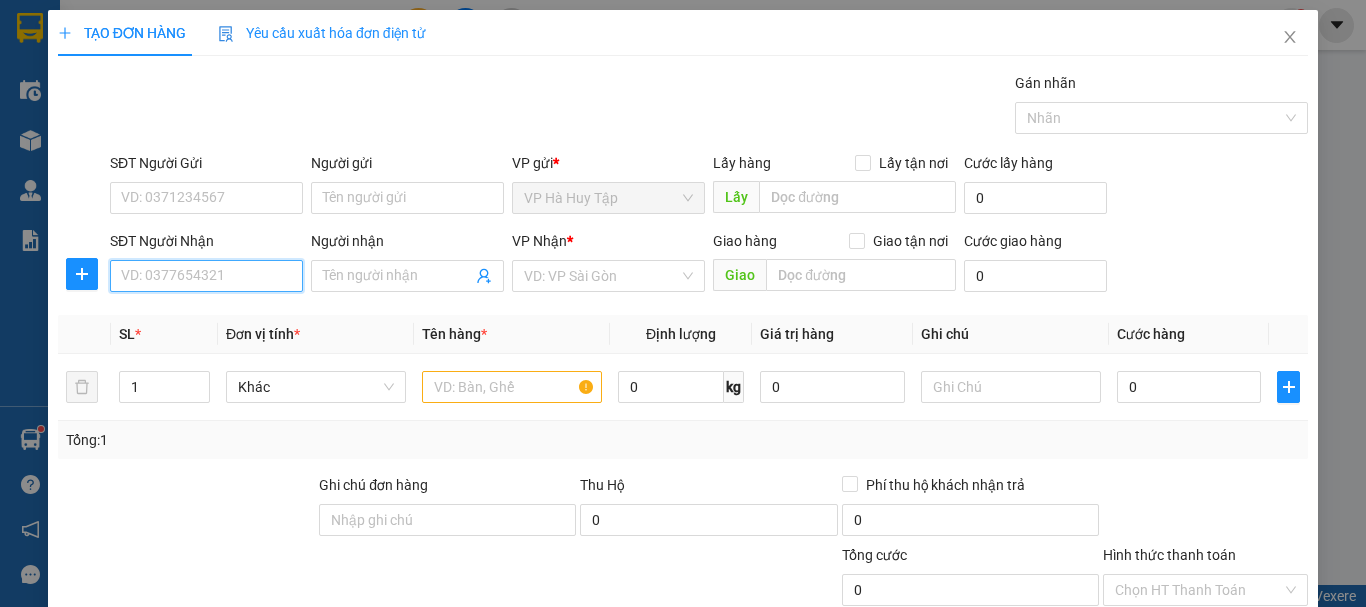 click on "SĐT Người Nhận" at bounding box center [206, 276] 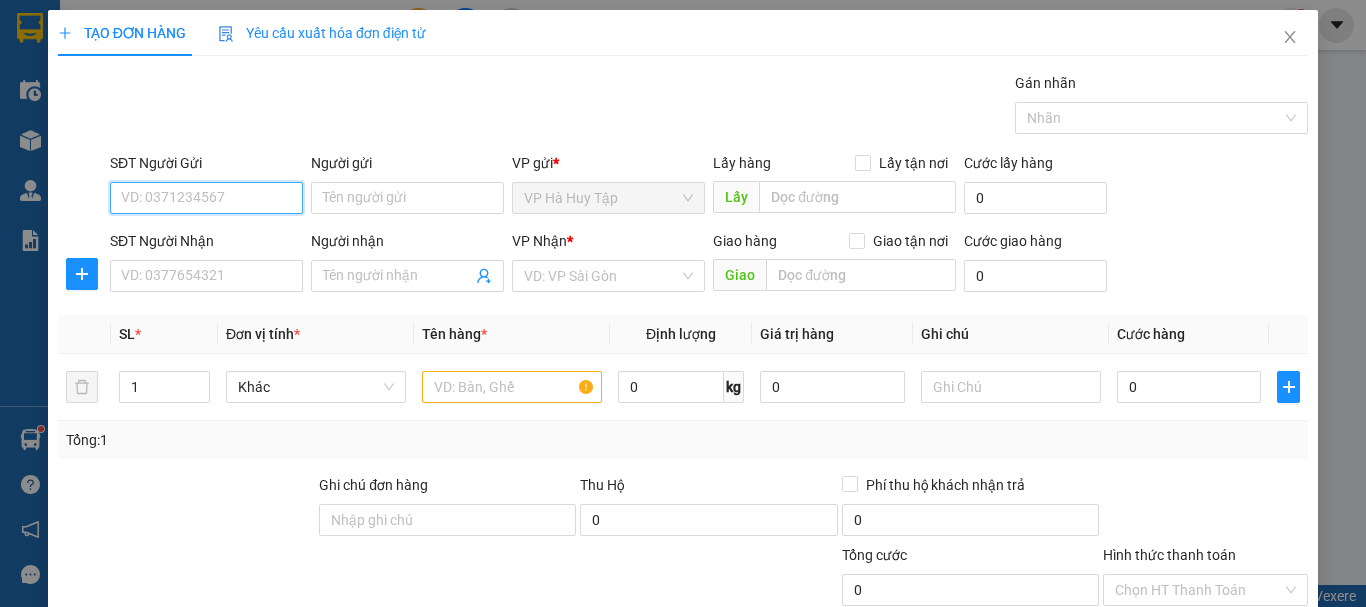 click on "SĐT Người Gửi" at bounding box center [206, 198] 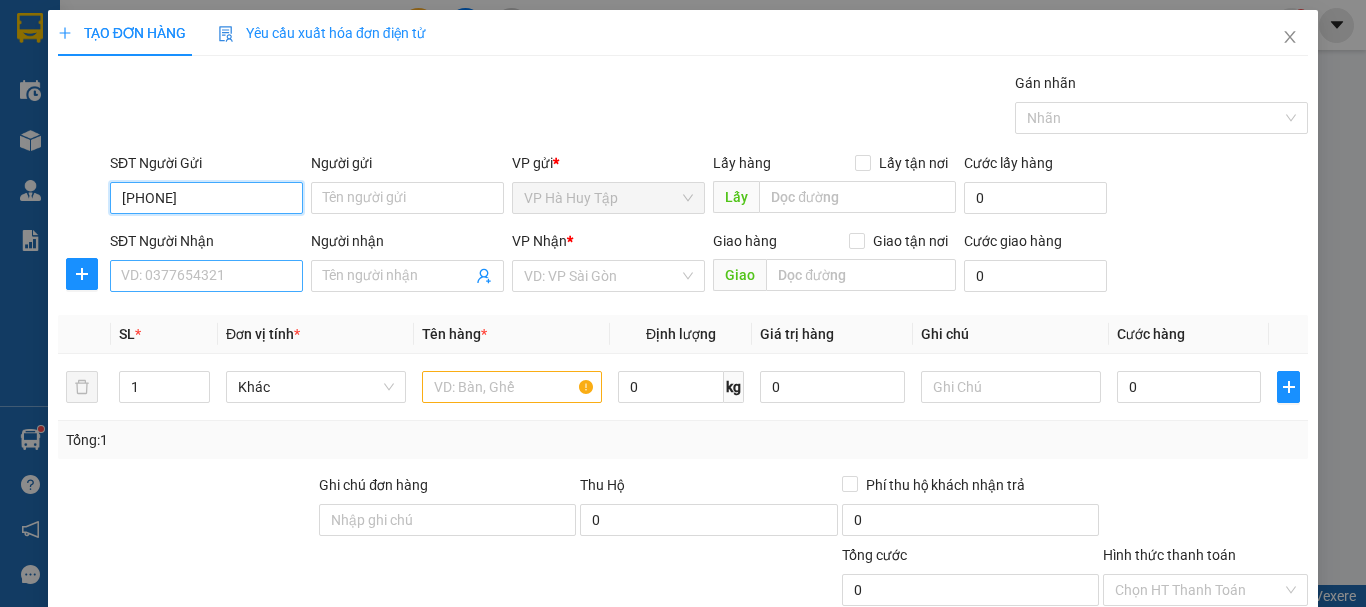 type on "[PHONE]" 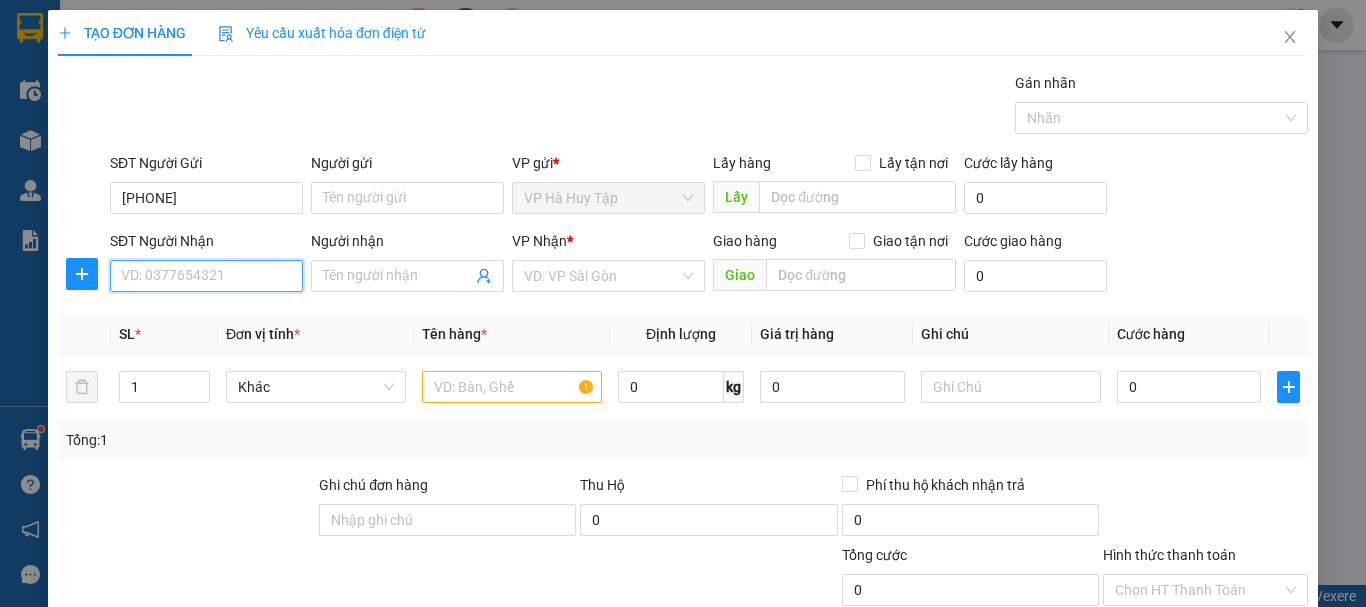 click on "SĐT Người Nhận" at bounding box center (206, 276) 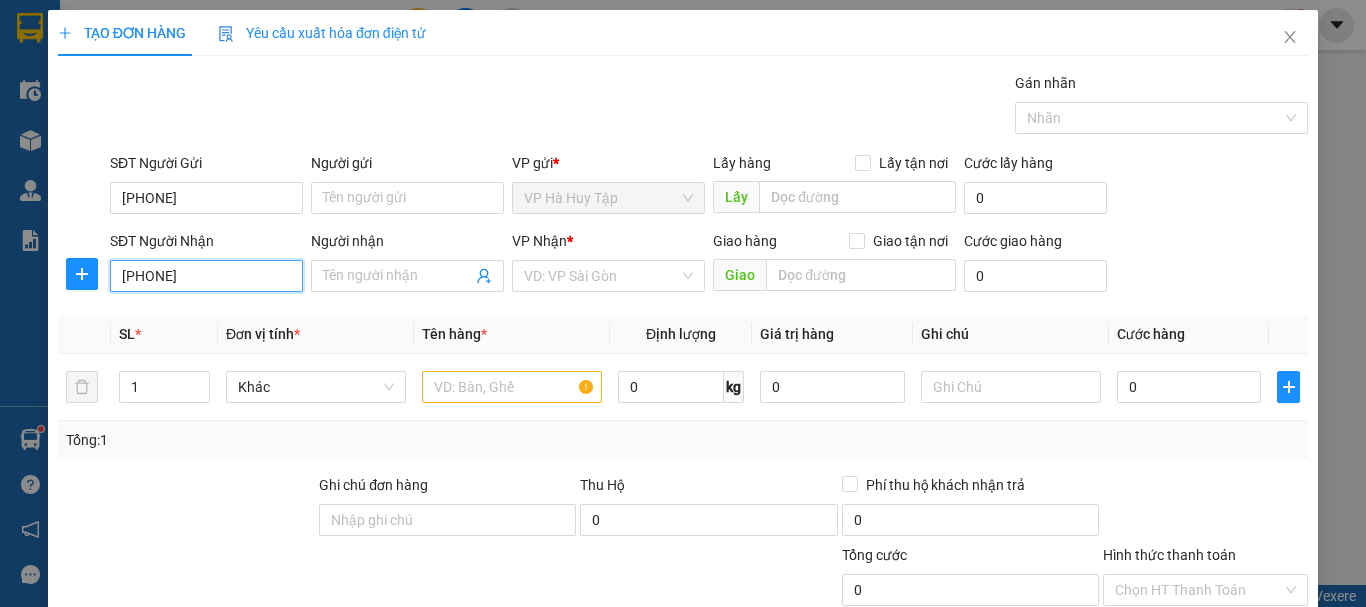 click on "[PHONE]" at bounding box center (206, 276) 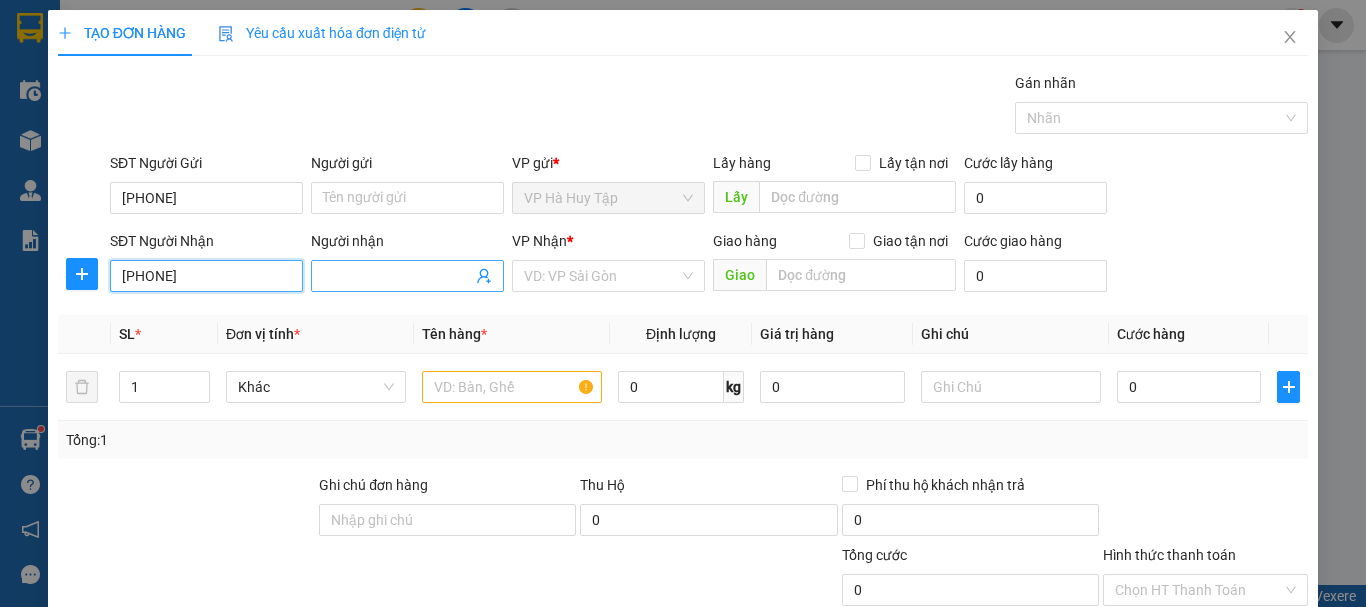 type on "[PHONE]" 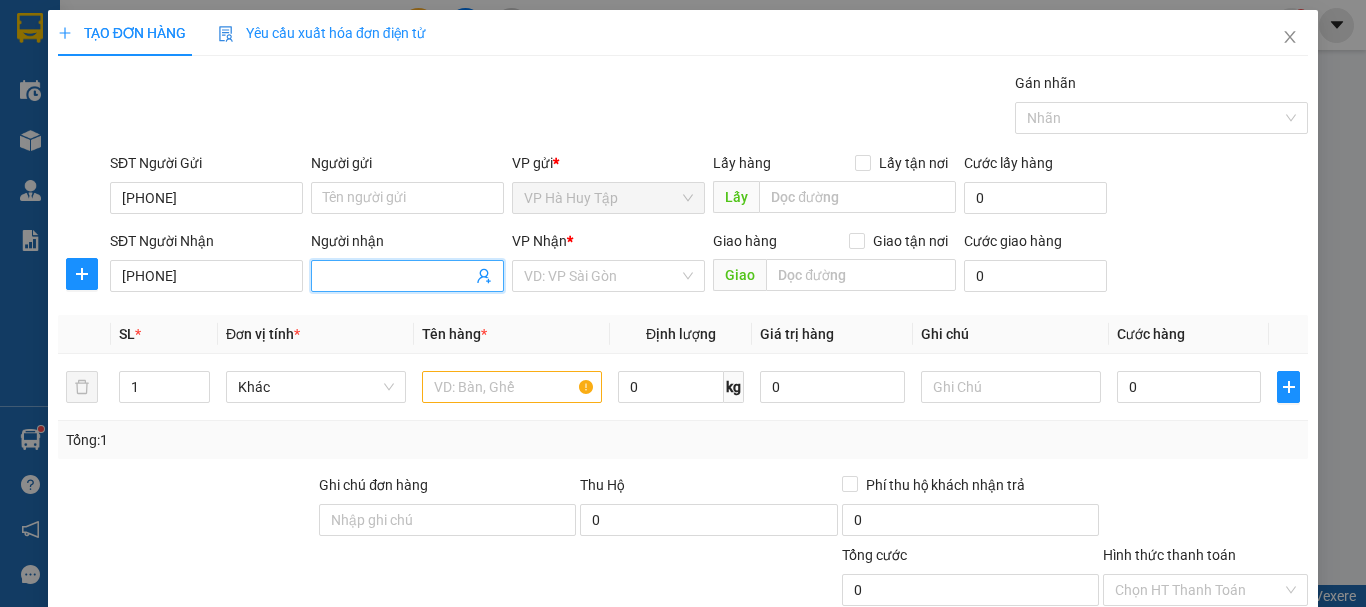 click on "Người nhận" at bounding box center [397, 276] 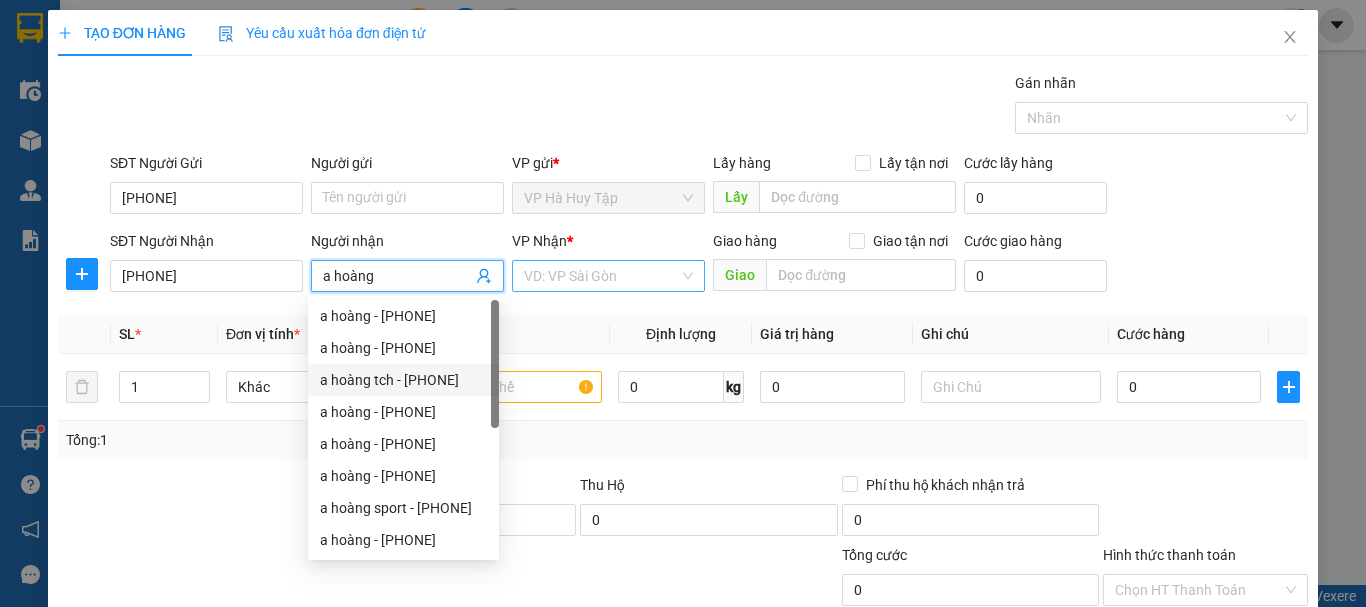 type on "a hoàng" 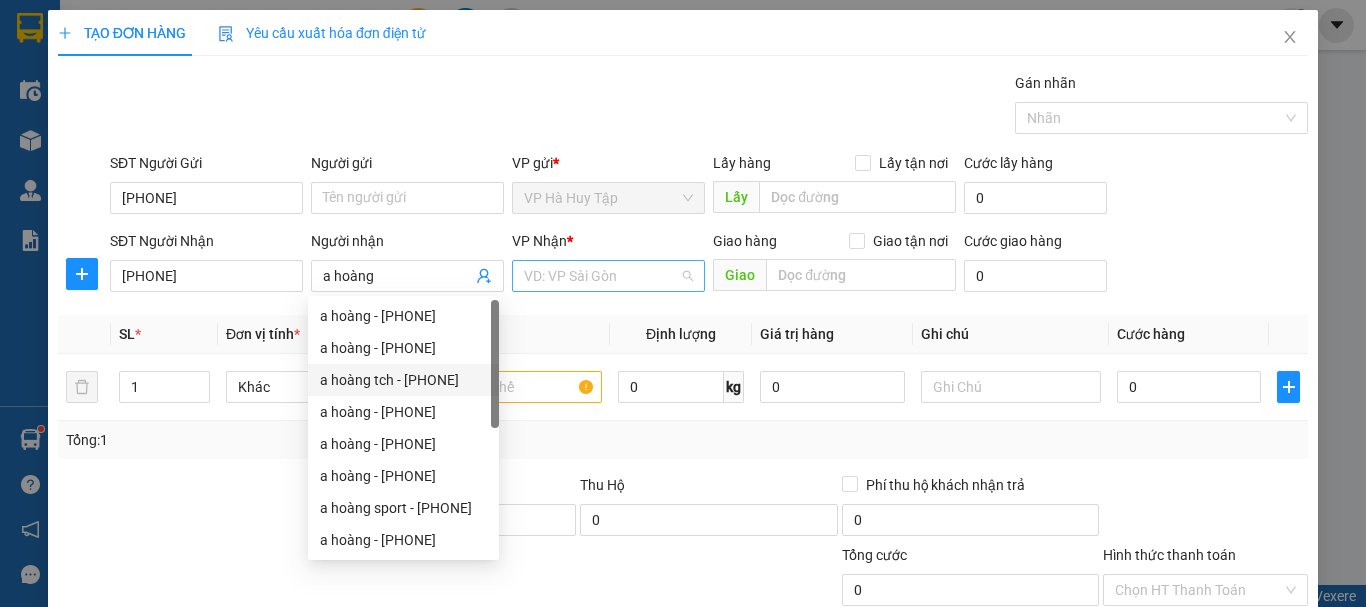 click at bounding box center [601, 276] 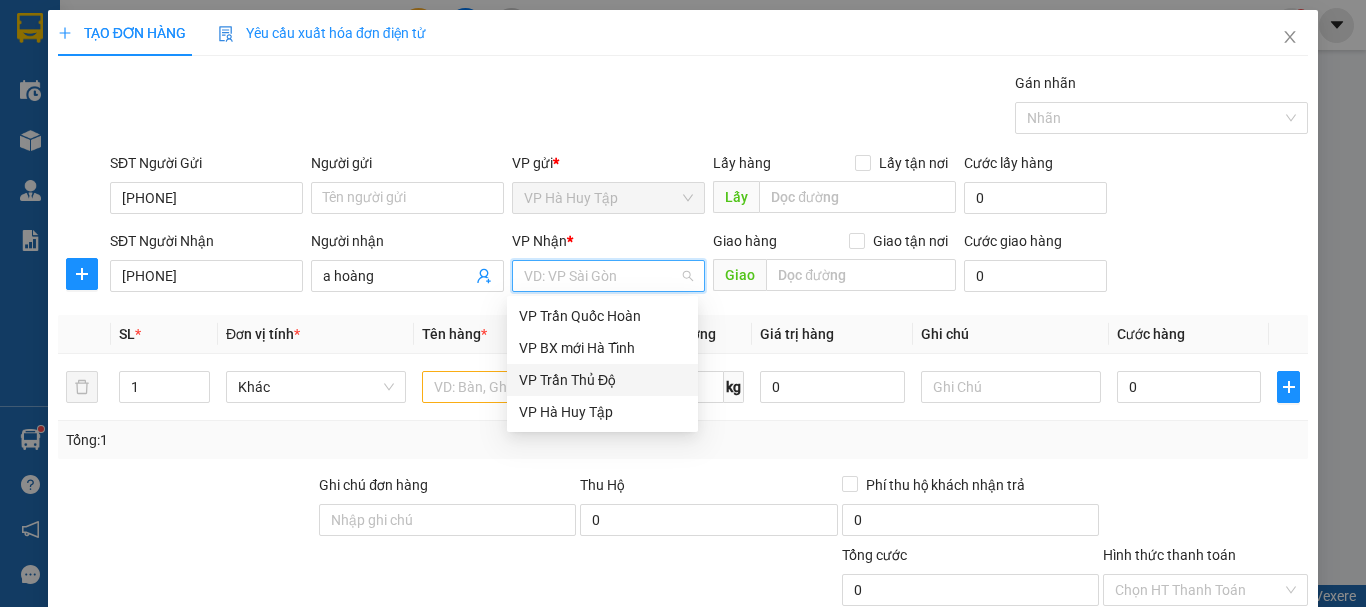 click on "VP Trần Thủ Độ" at bounding box center [602, 380] 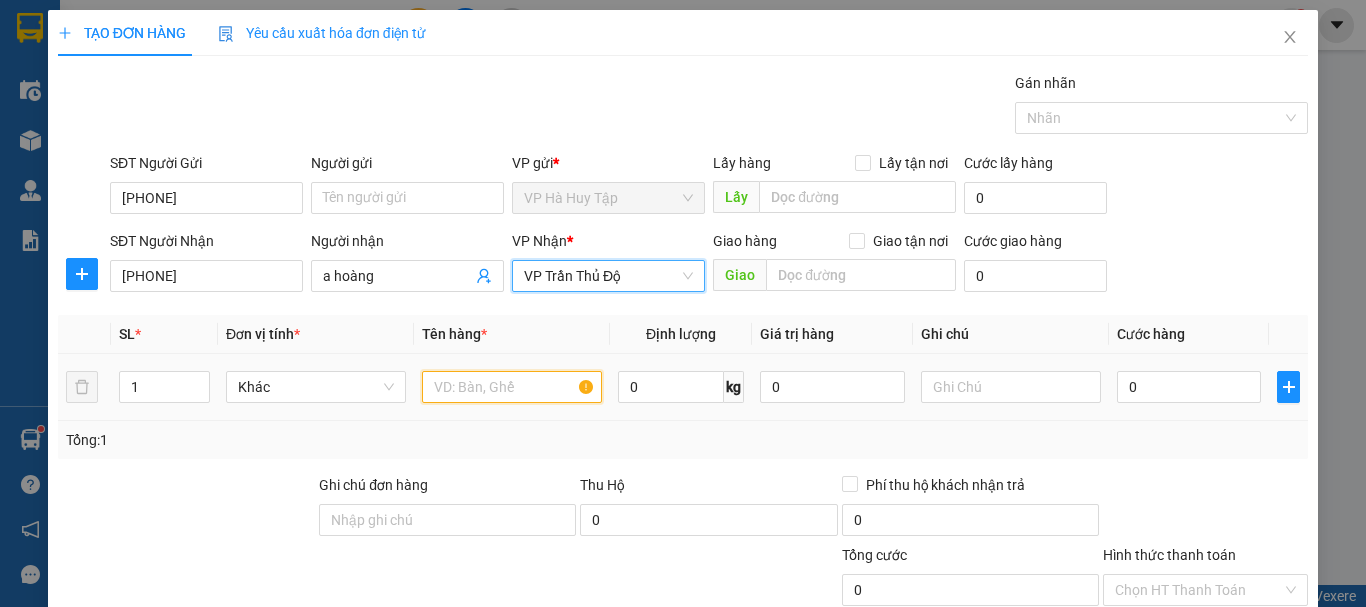 click at bounding box center (512, 387) 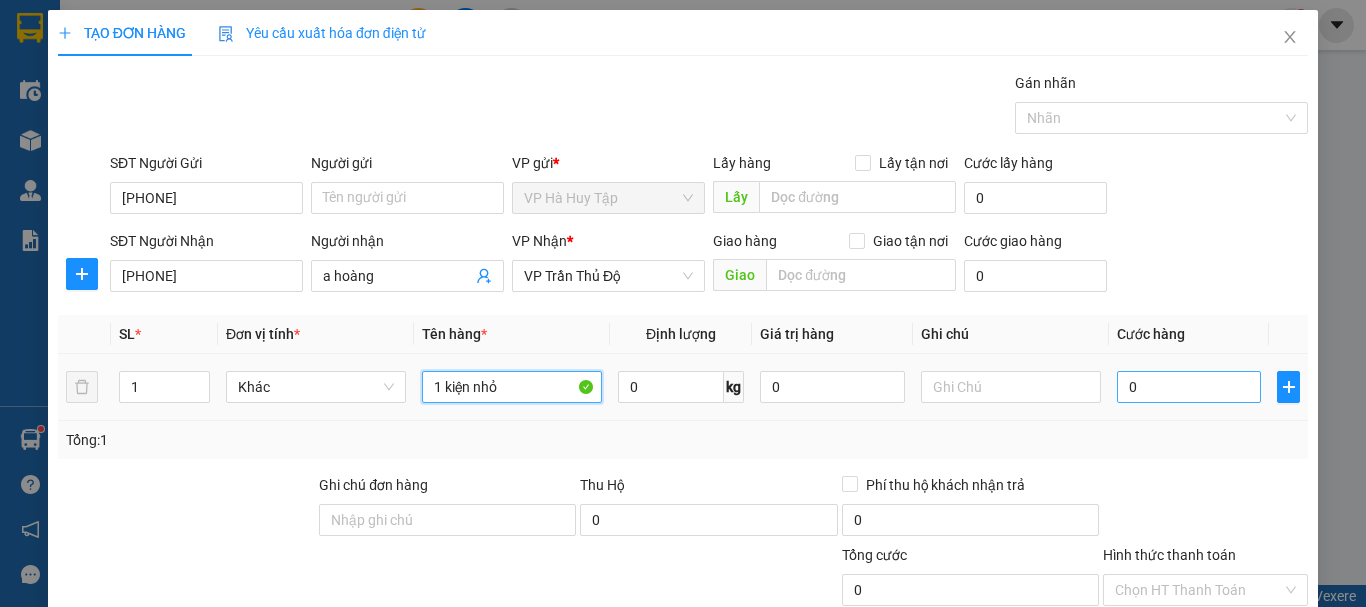 type on "1 kiện nhỏ" 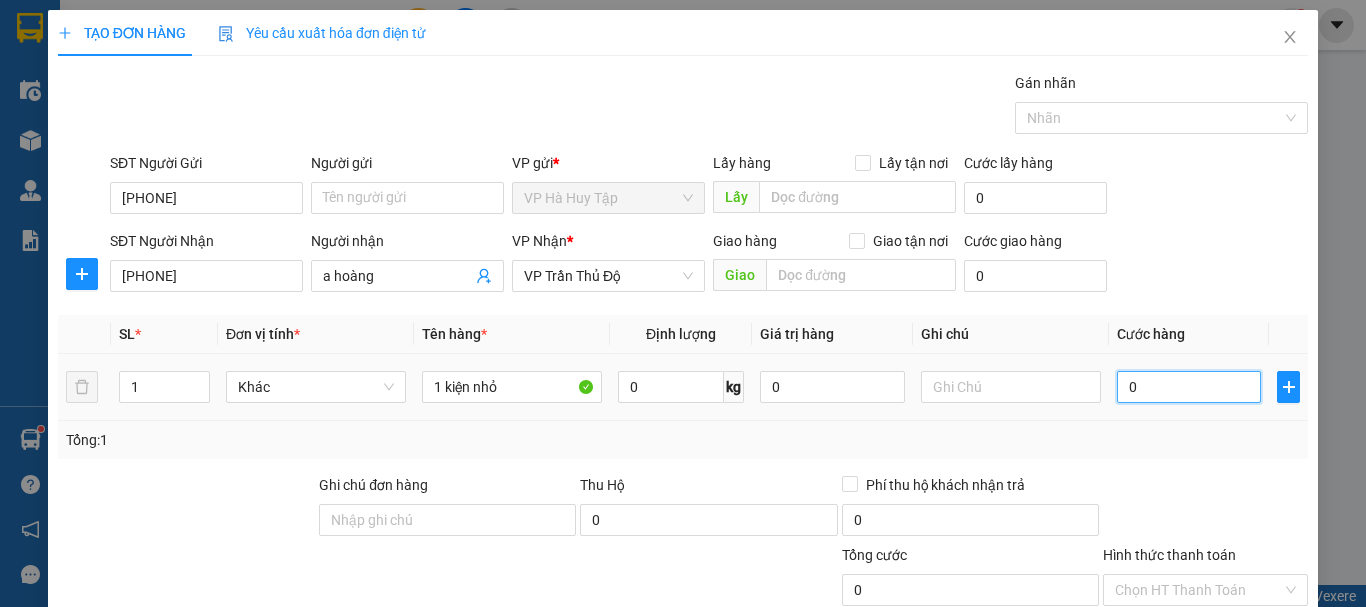 click on "0" at bounding box center (1189, 387) 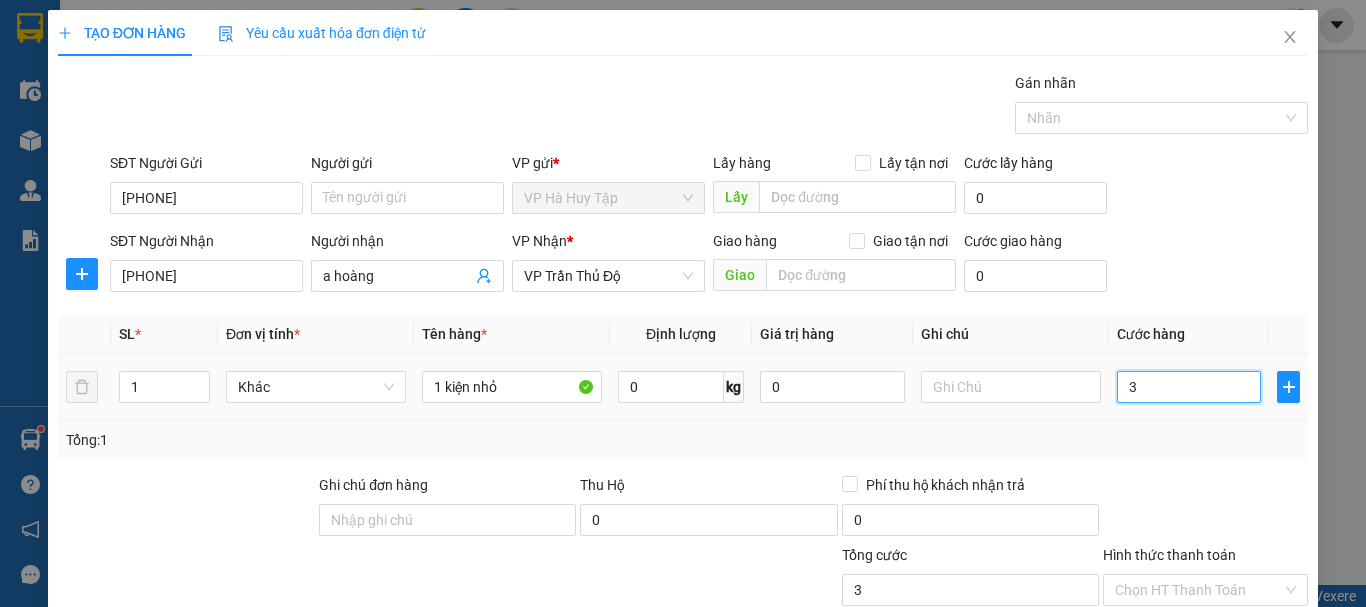 type on "30" 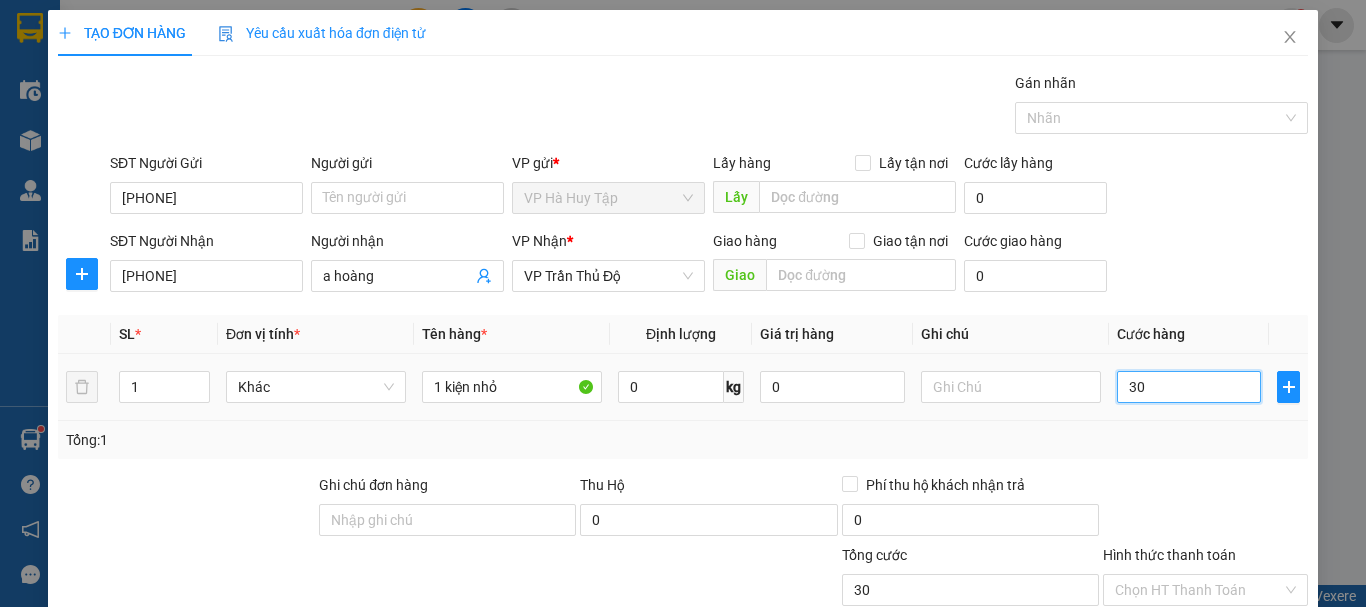 scroll, scrollTop: 195, scrollLeft: 0, axis: vertical 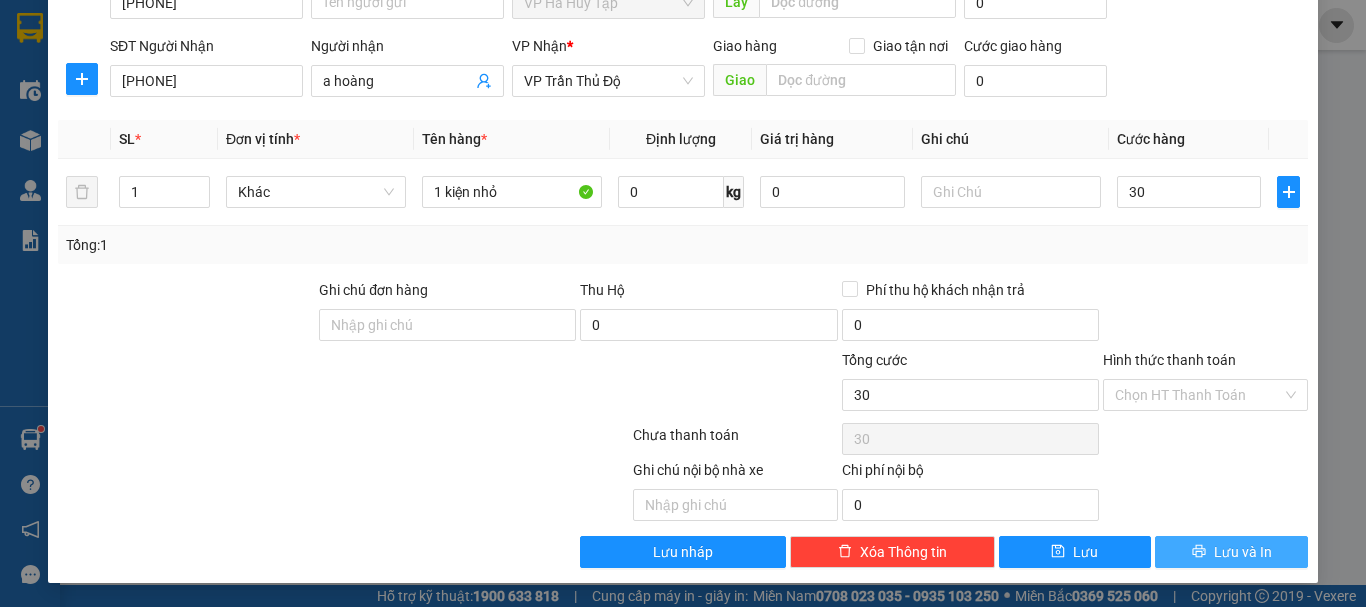 type on "30.000" 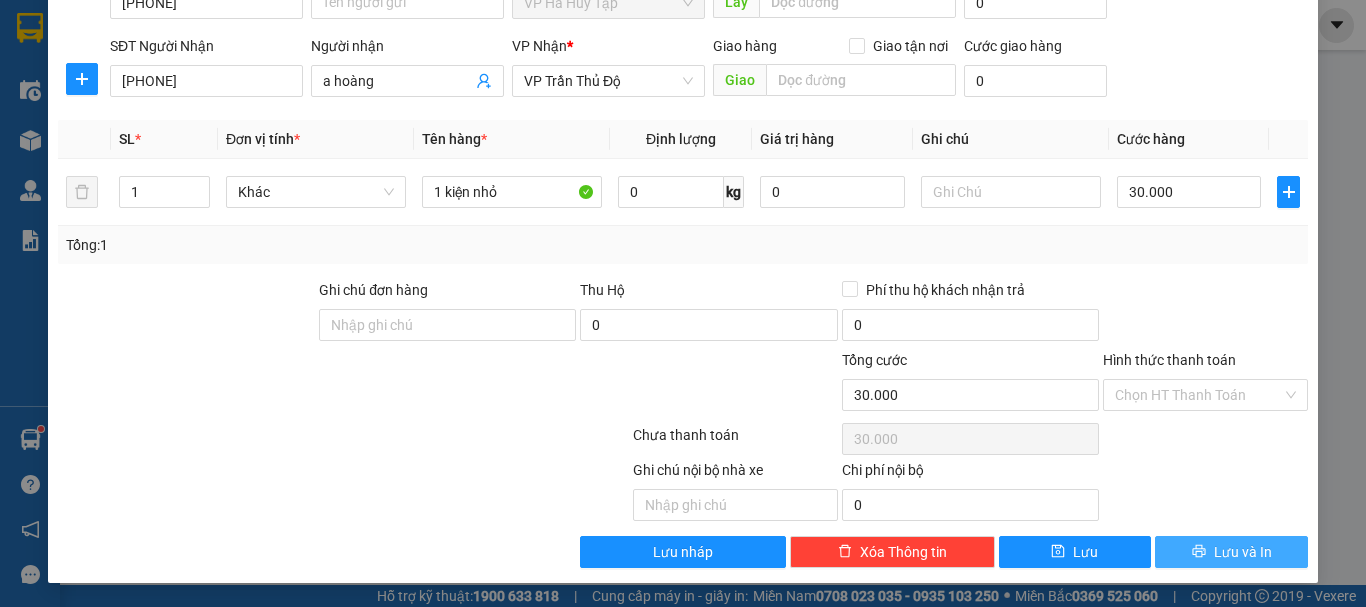 click on "Lưu và In" at bounding box center (1243, 552) 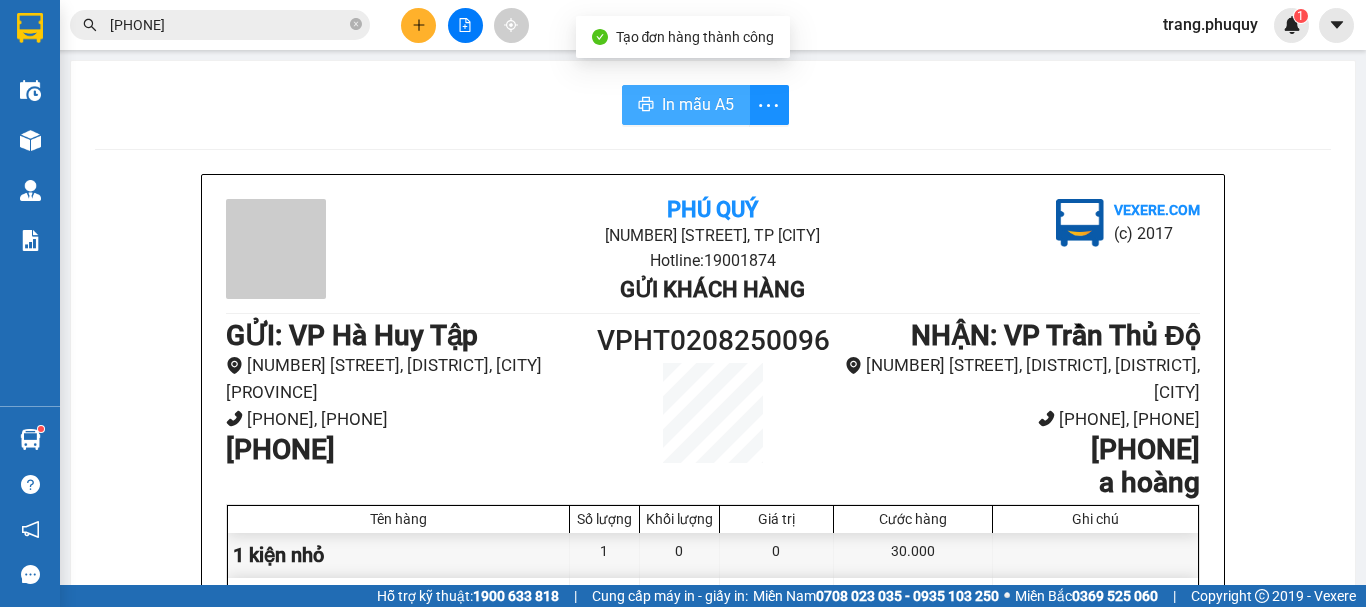 click on "In mẫu A5" at bounding box center (698, 104) 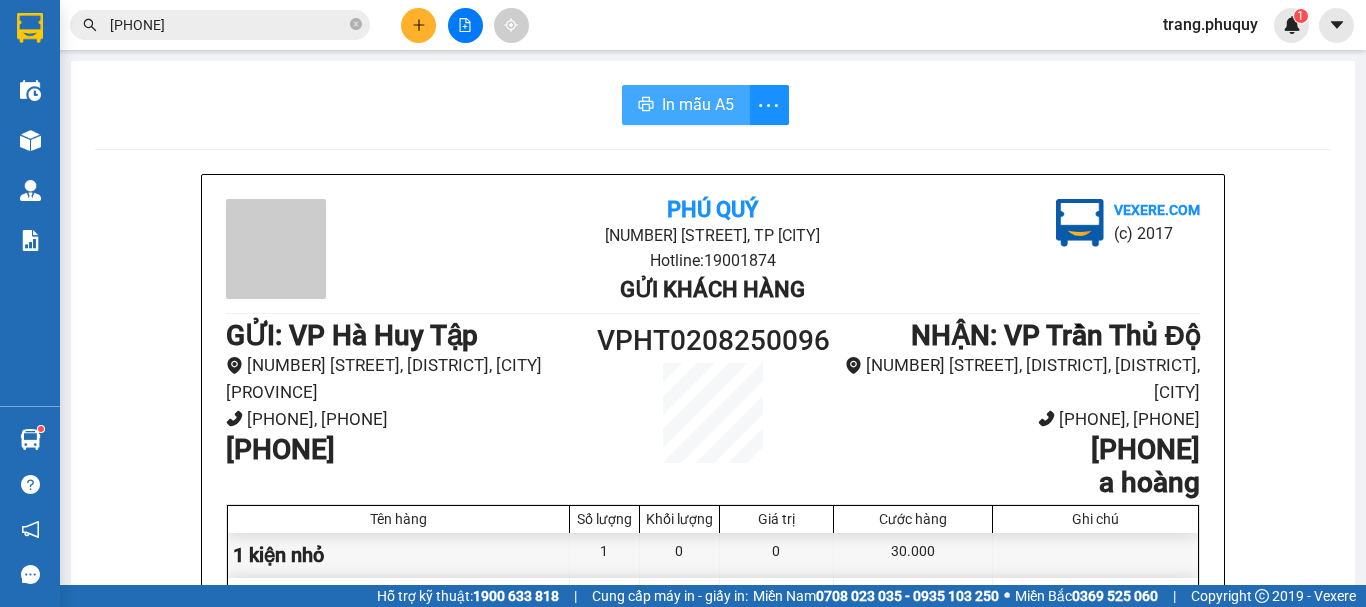 scroll, scrollTop: 0, scrollLeft: 0, axis: both 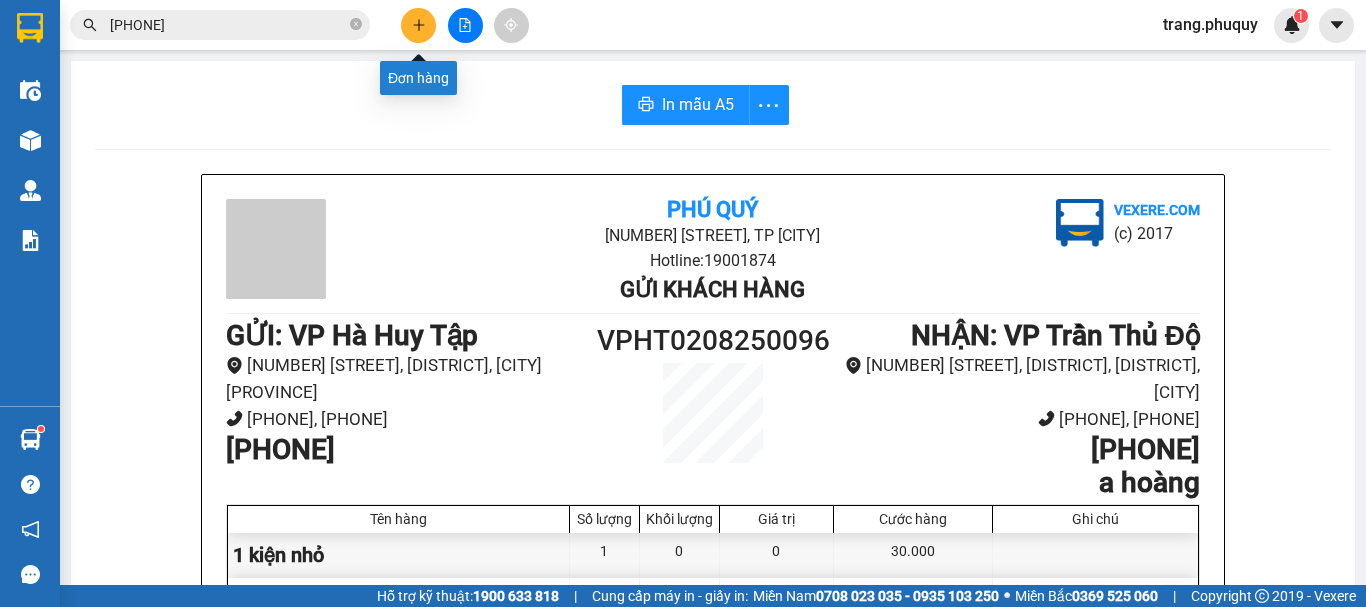 click 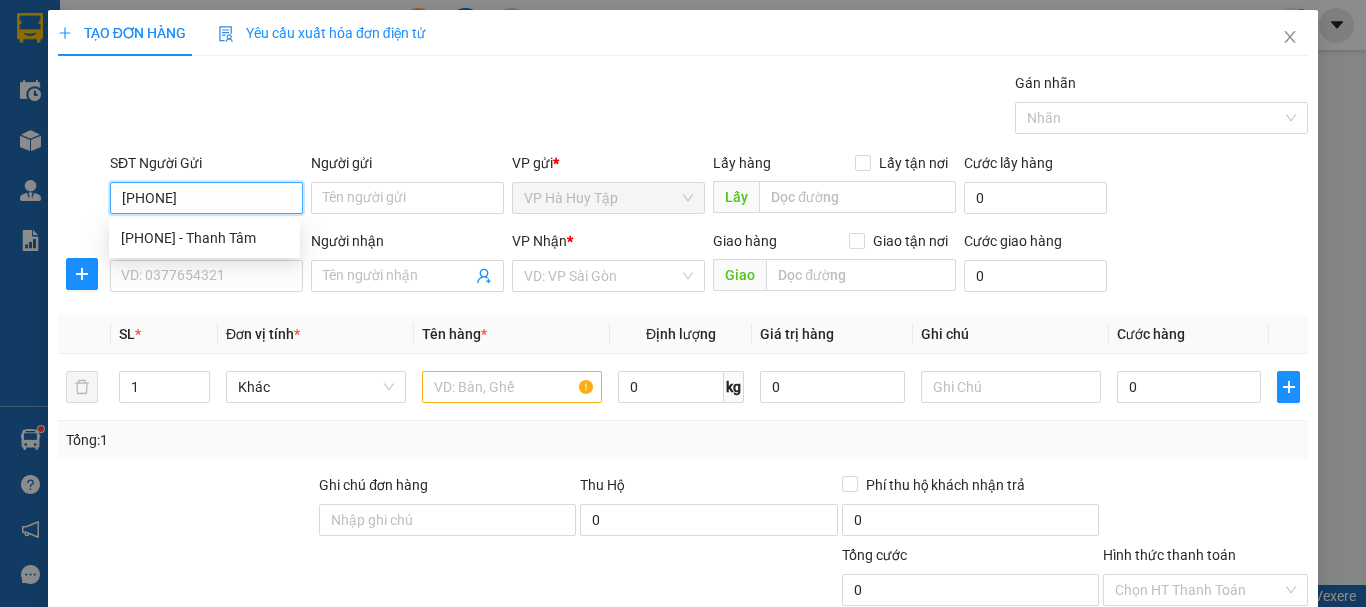 type on "[PHONE]" 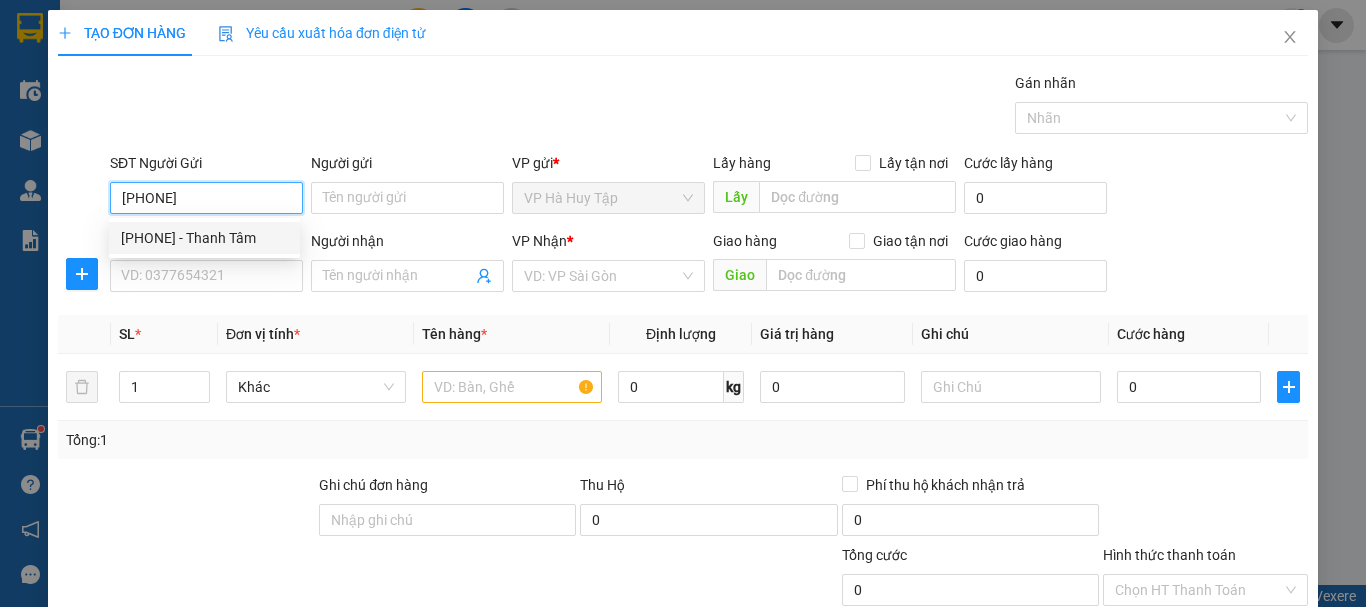 click on "[PHONE] - Thanh Tâm" at bounding box center (204, 238) 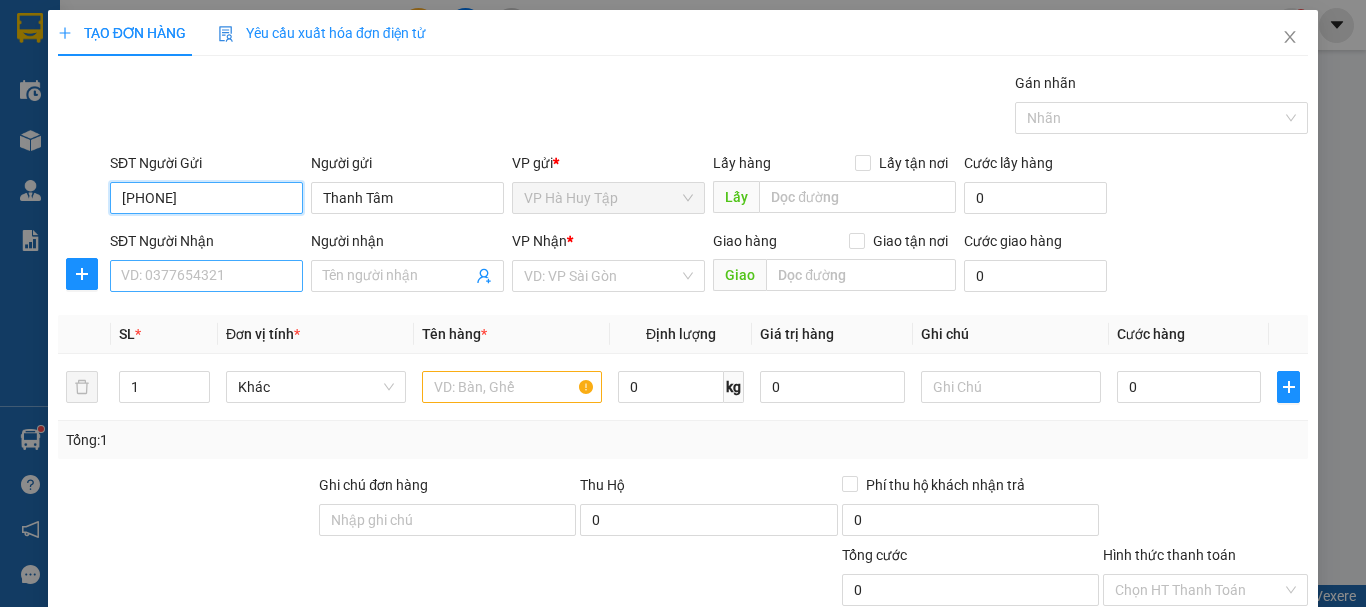 type on "[PHONE]" 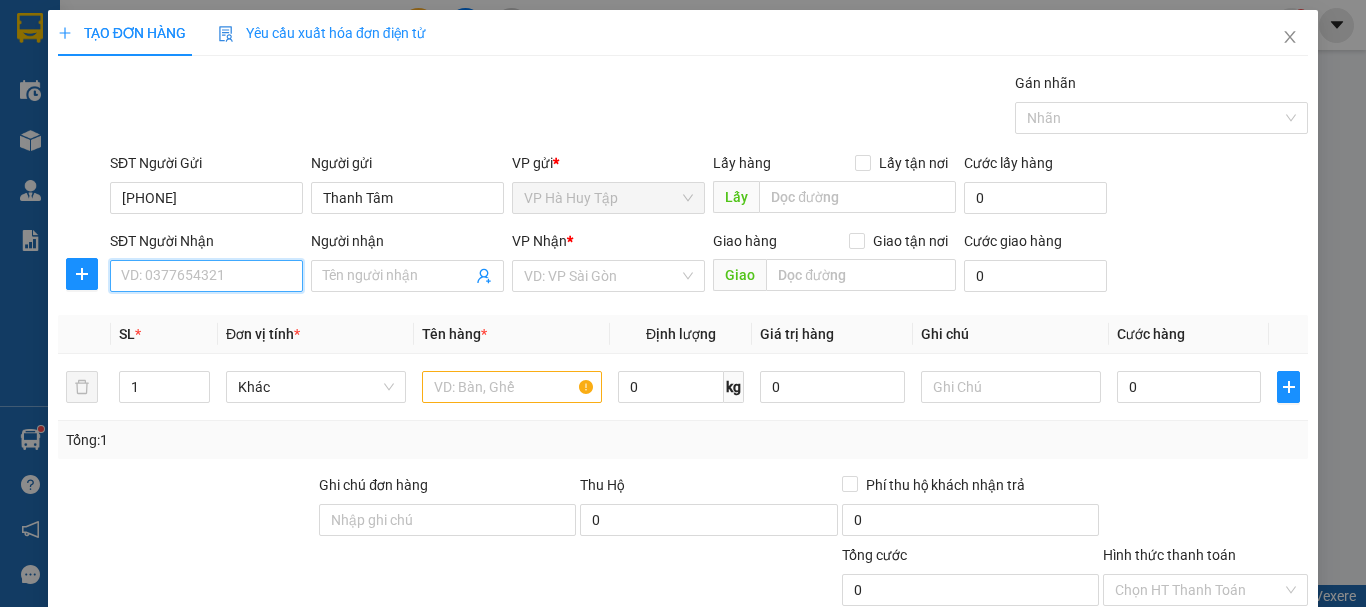 click on "SĐT Người Nhận" at bounding box center (206, 276) 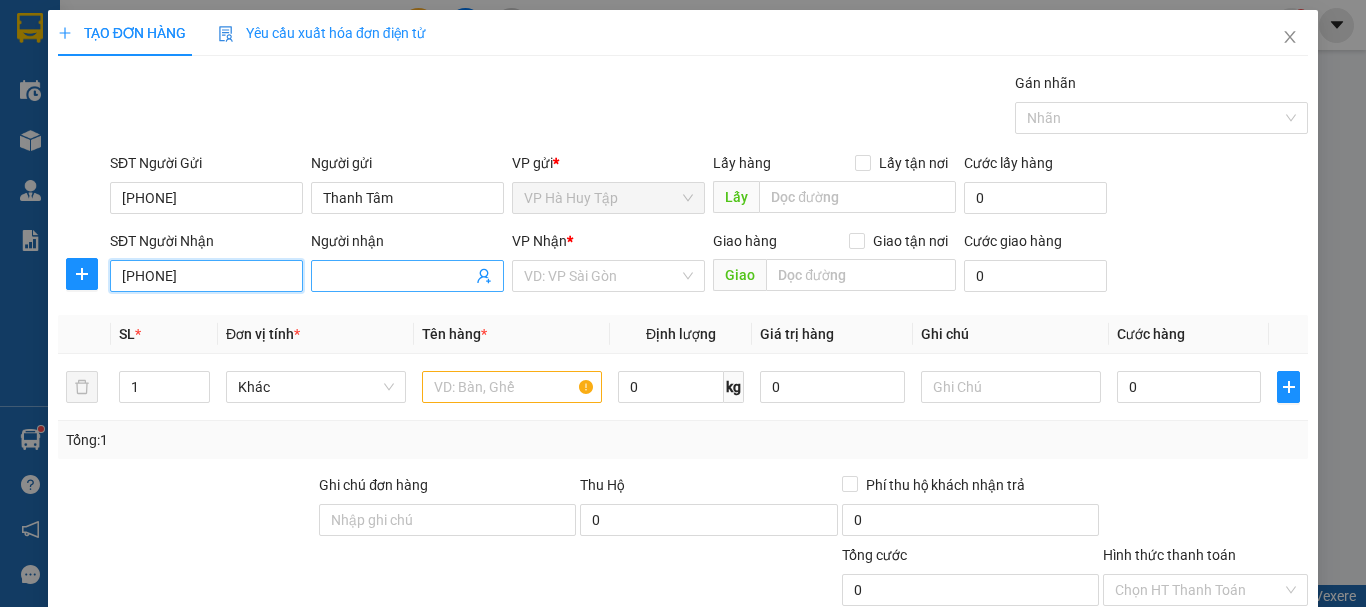 type on "[PHONE]" 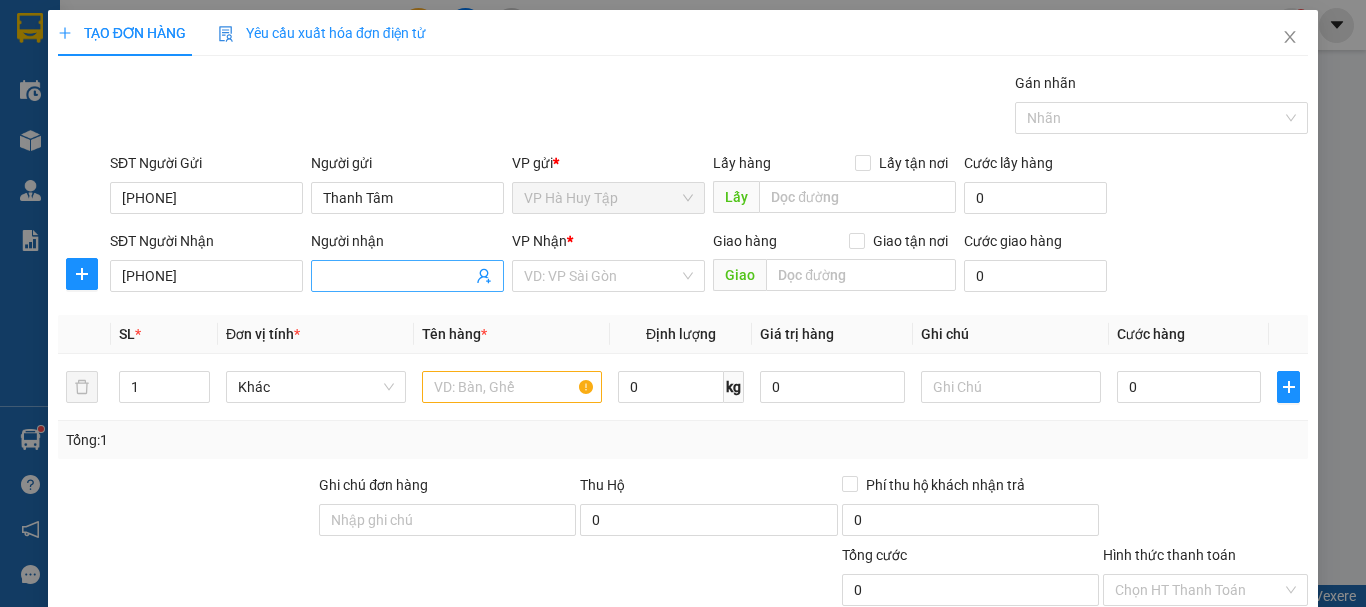 click on "Người nhận" at bounding box center (397, 276) 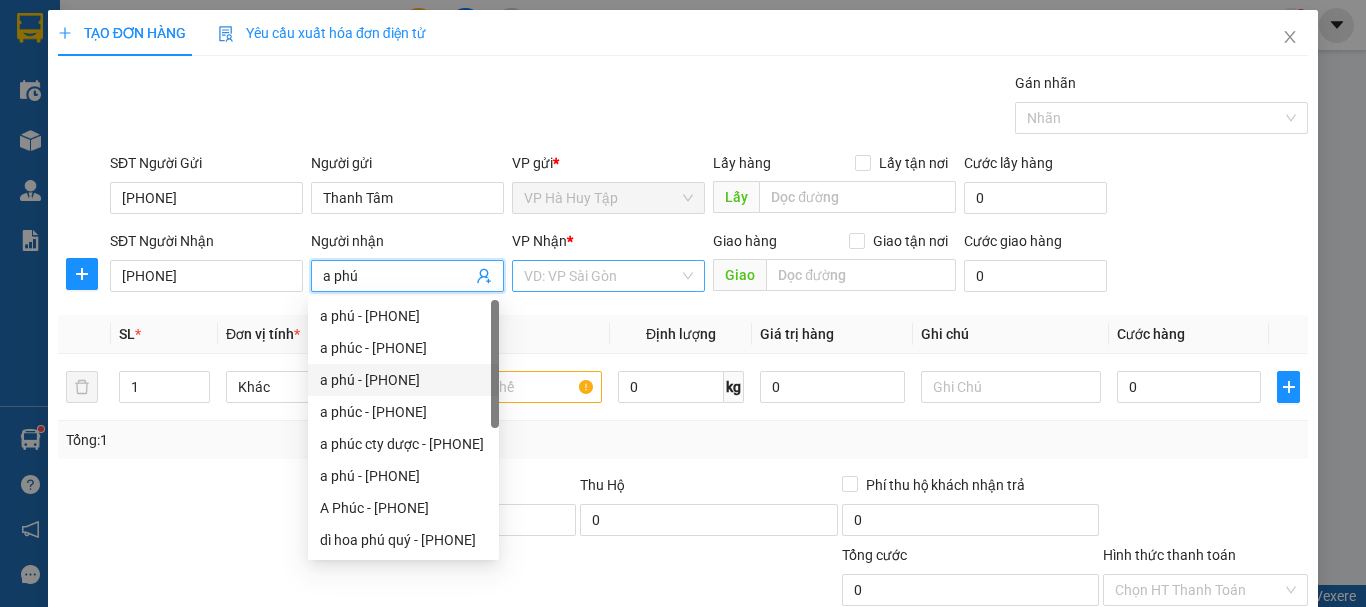 type on "a phú" 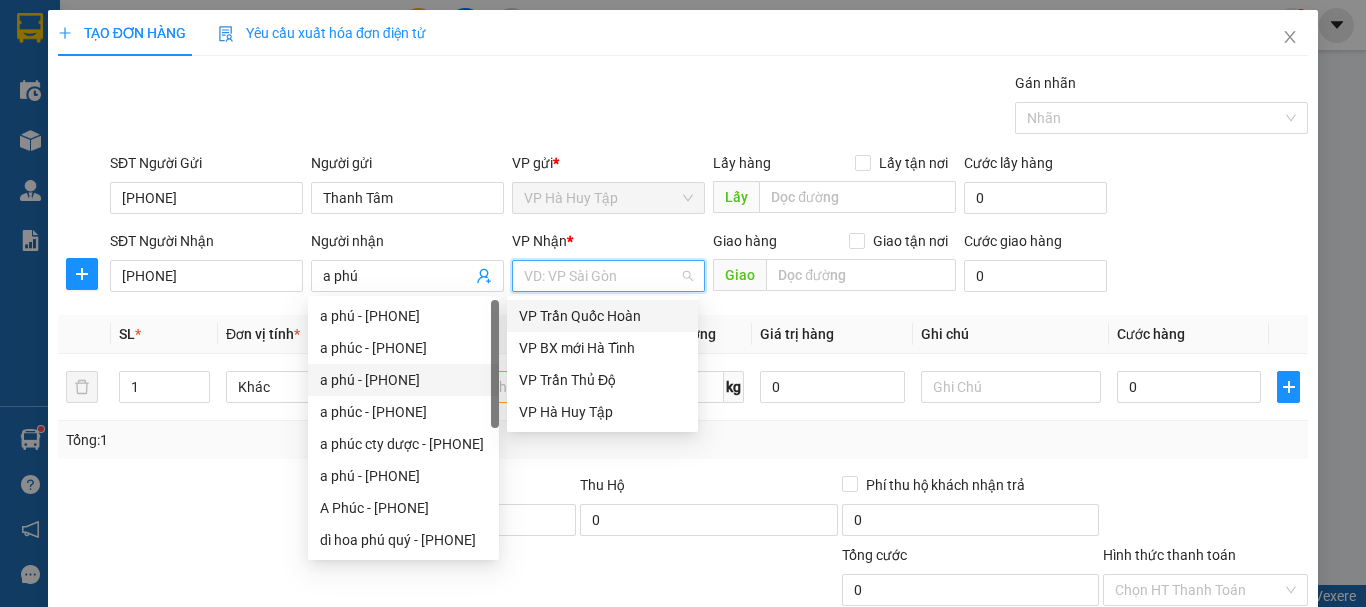 click at bounding box center [601, 276] 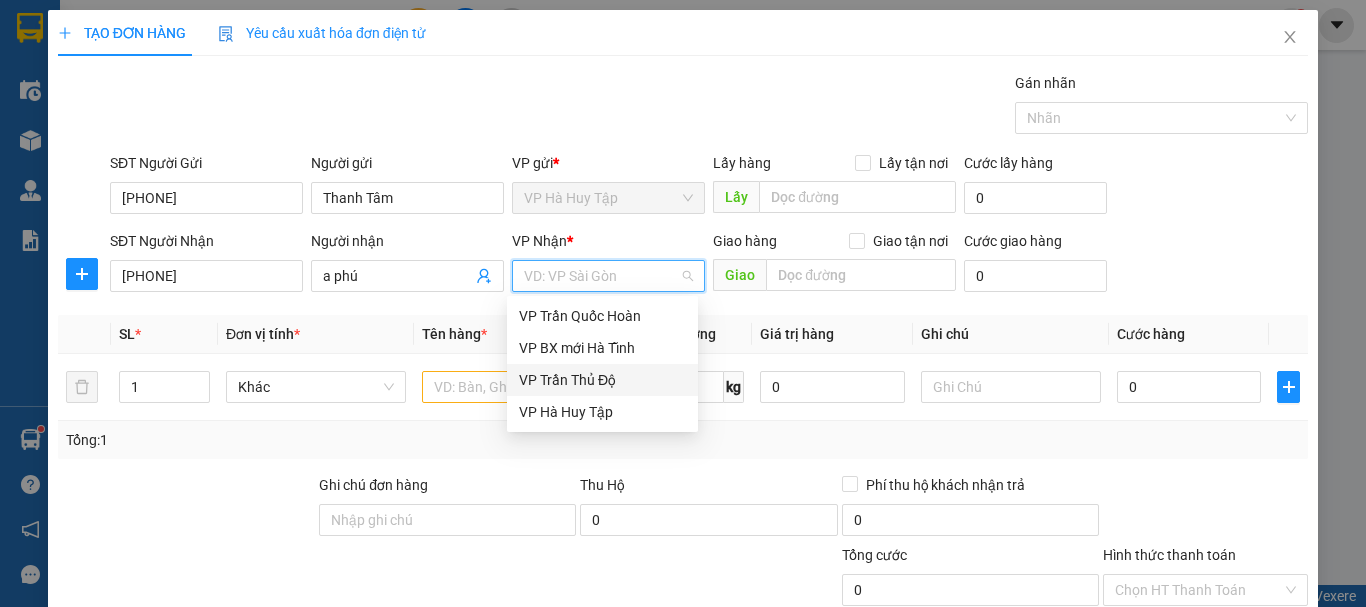 click on "VP Trần Thủ Độ" at bounding box center (602, 380) 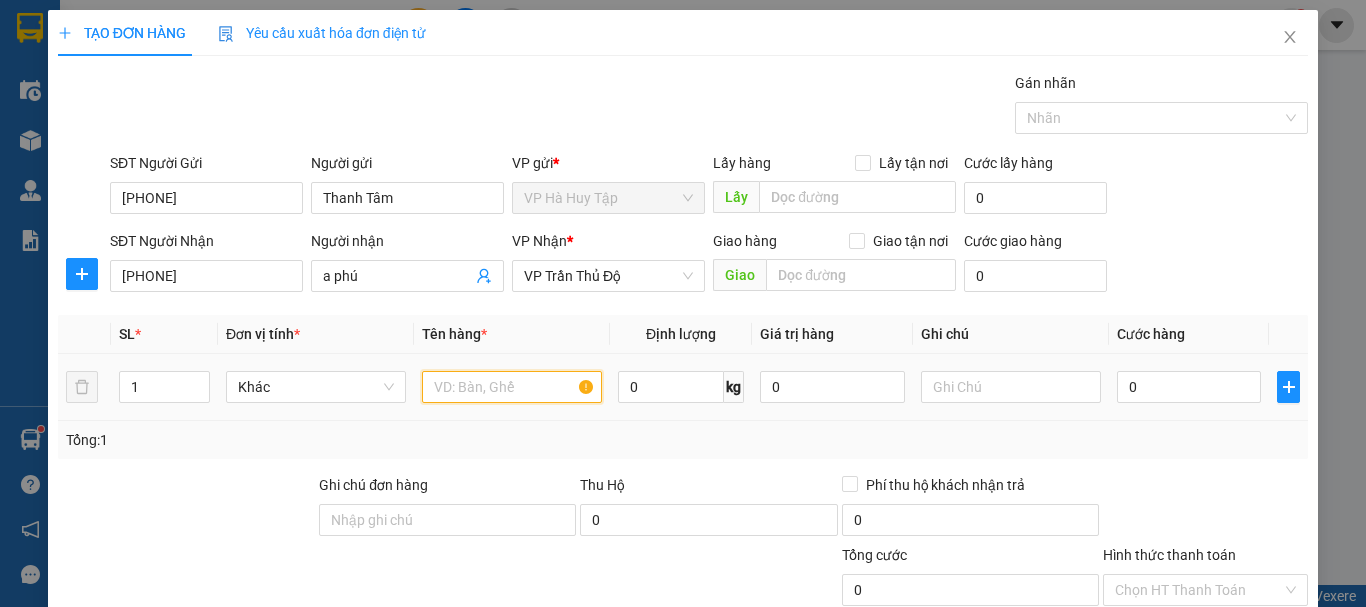 click at bounding box center [512, 387] 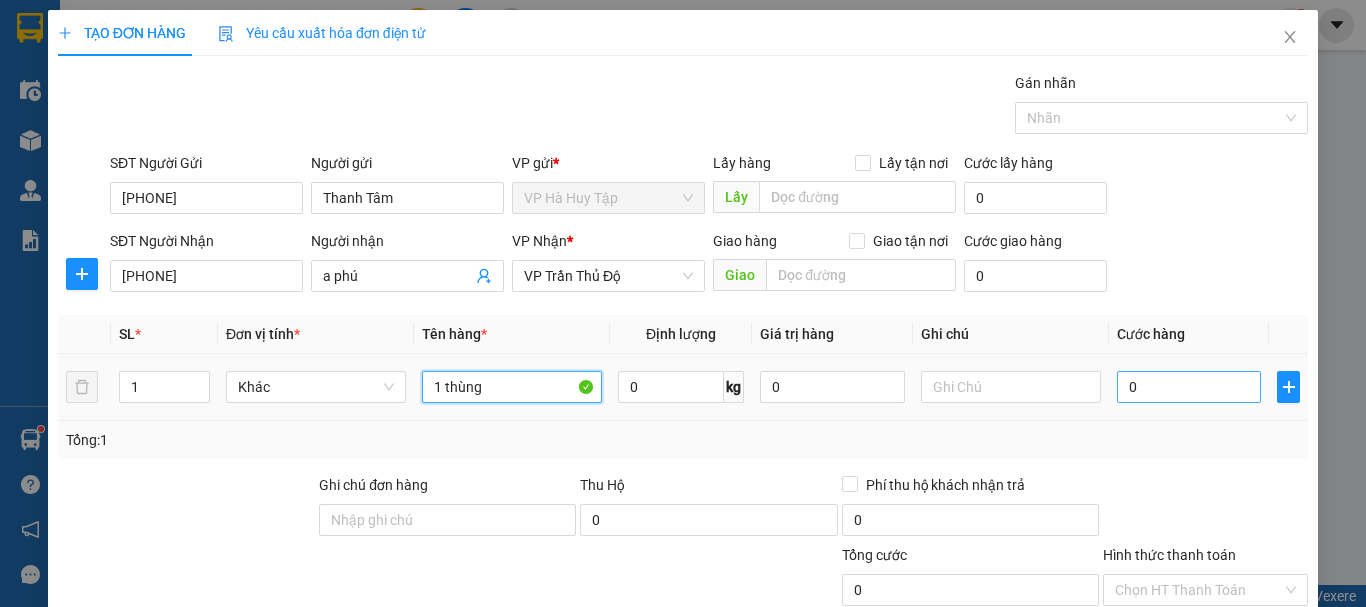 type on "1 thùng" 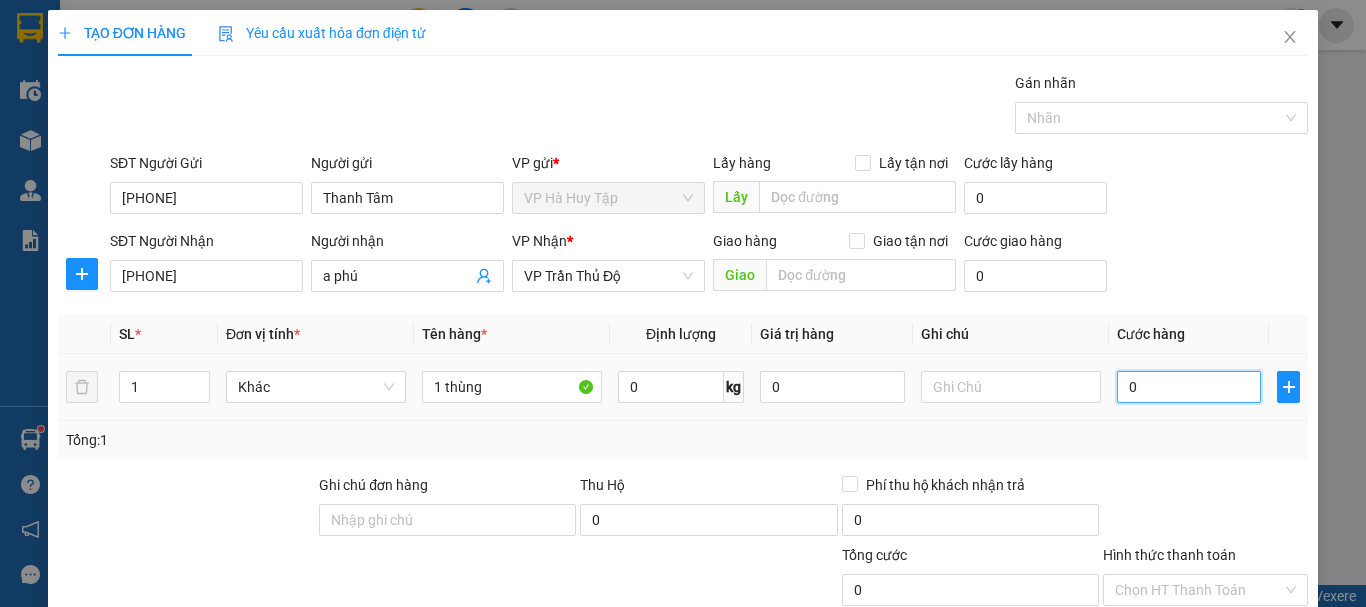 click on "0" at bounding box center [1189, 387] 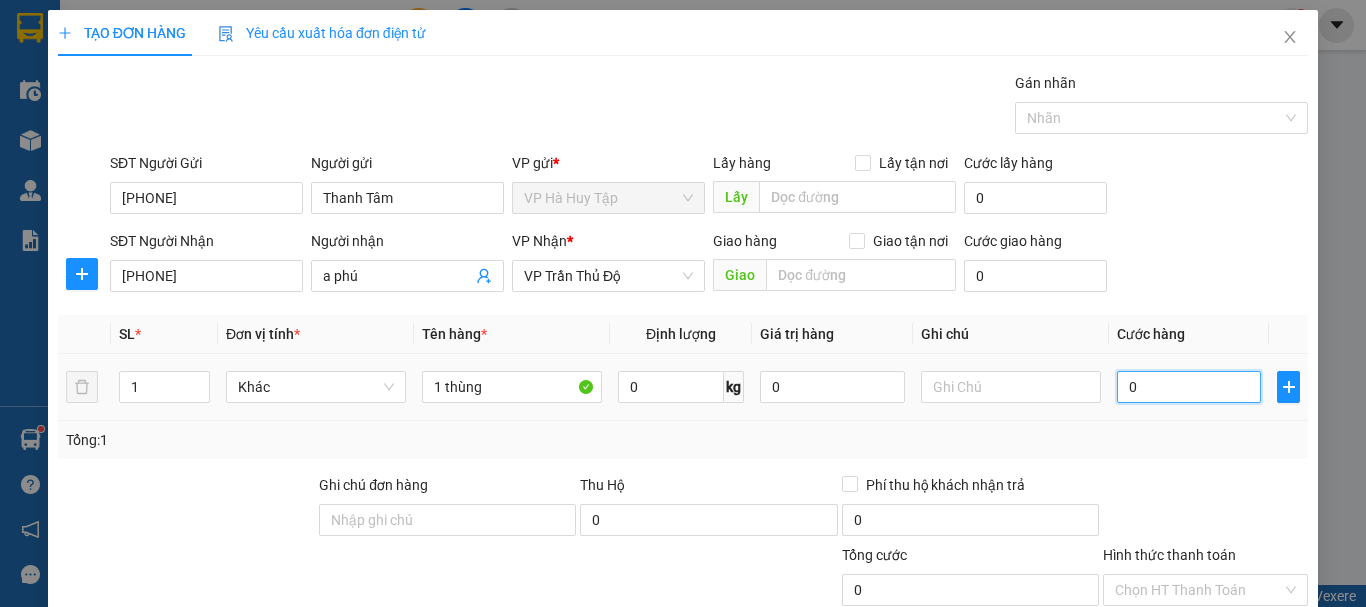 type on "5" 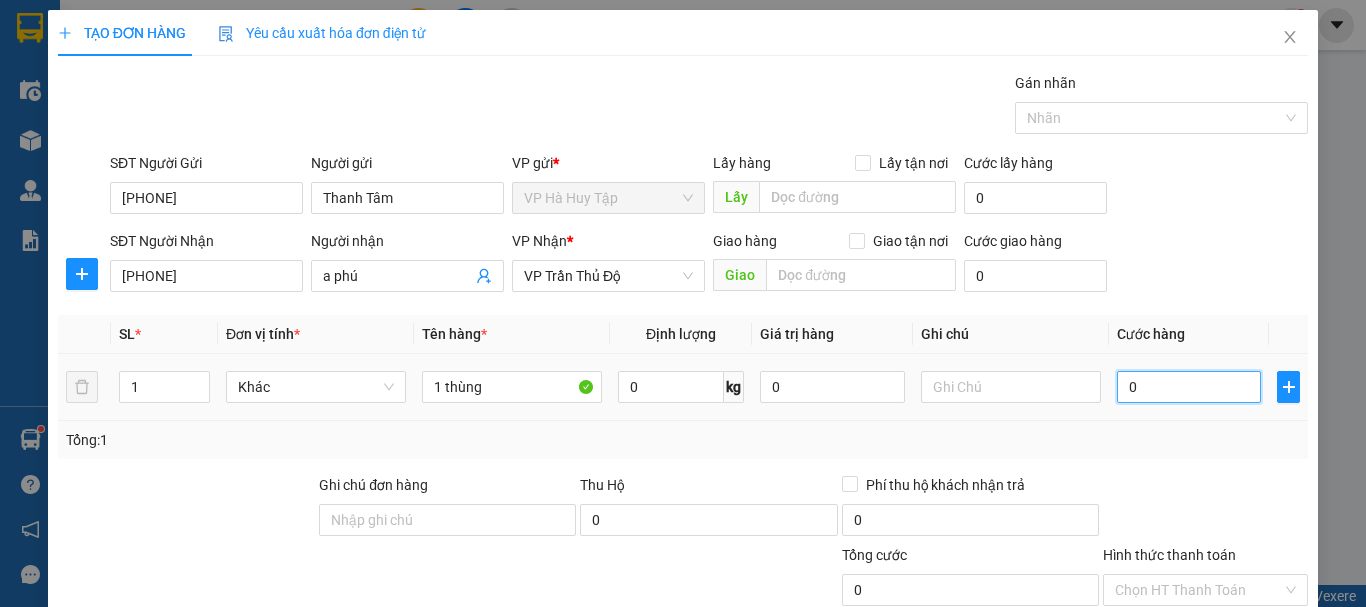 type on "5" 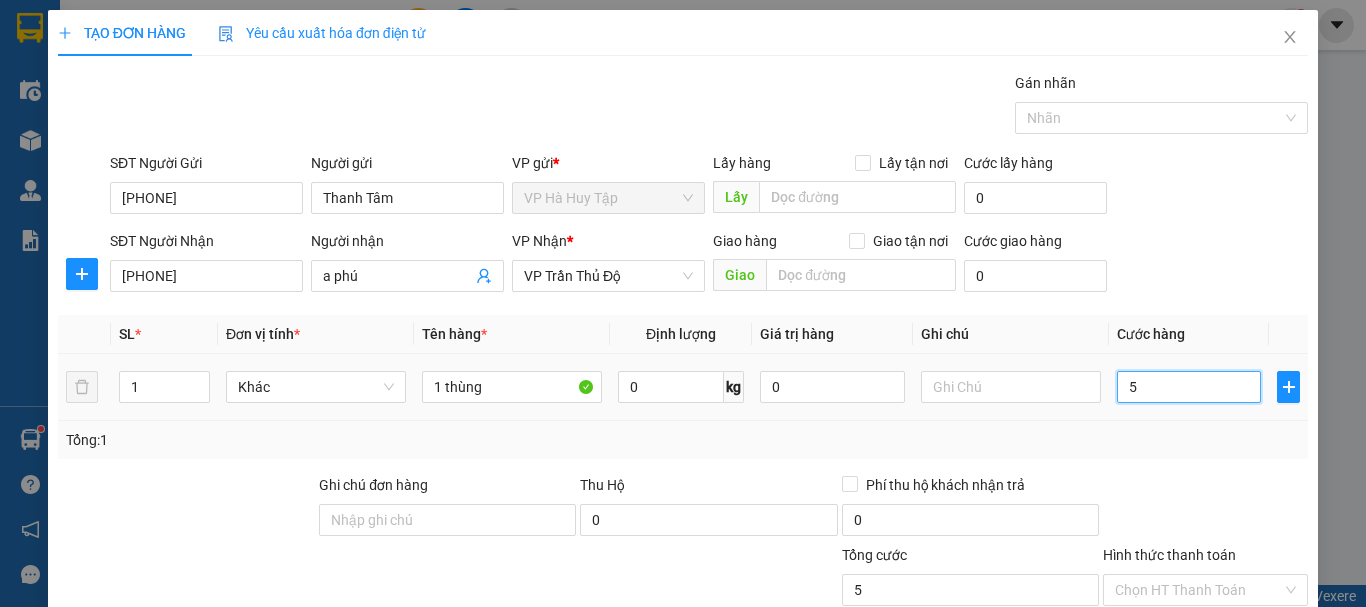 type on "50" 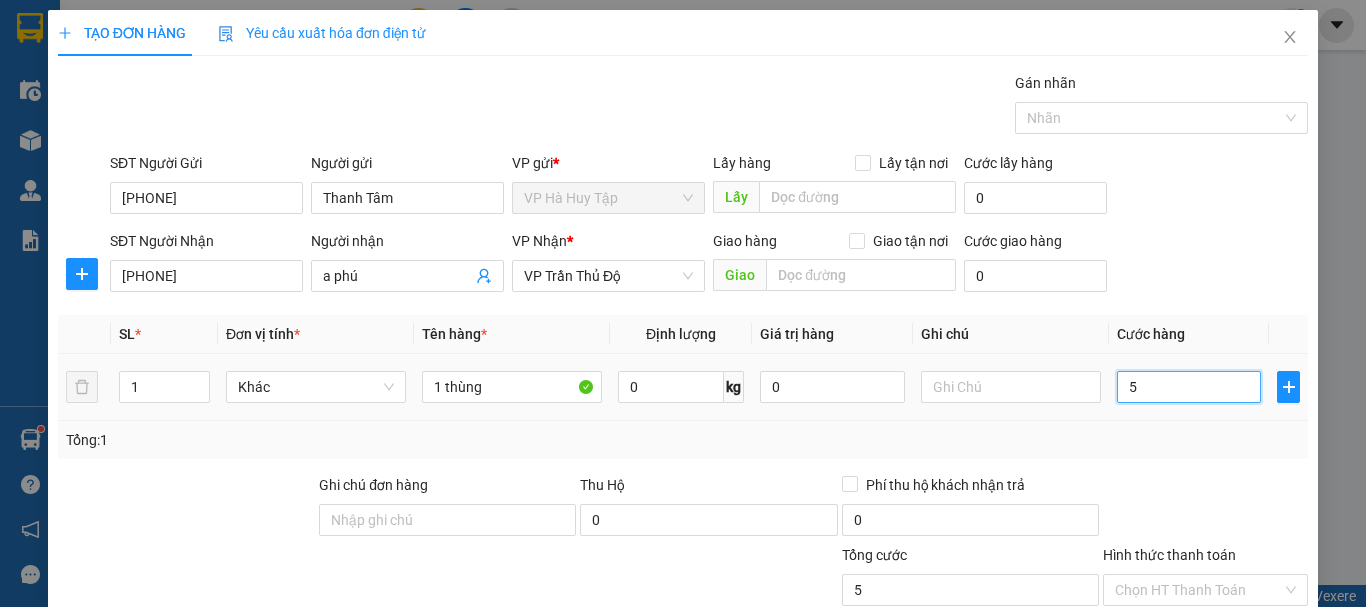 type on "50" 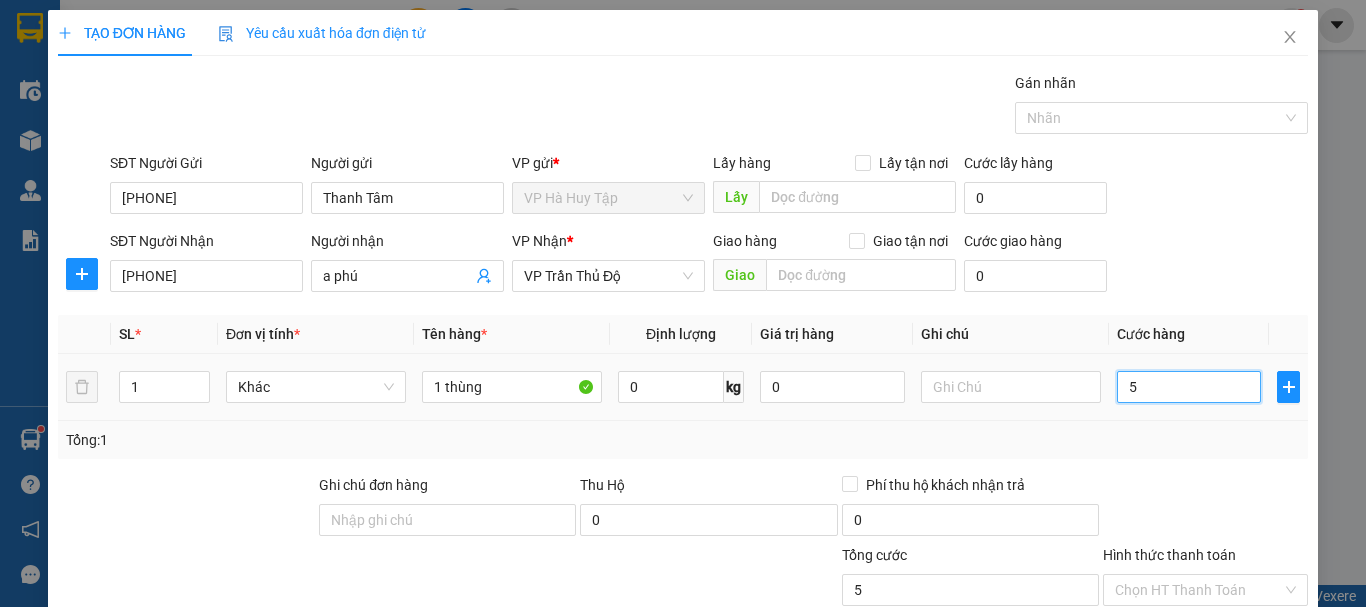 type on "50" 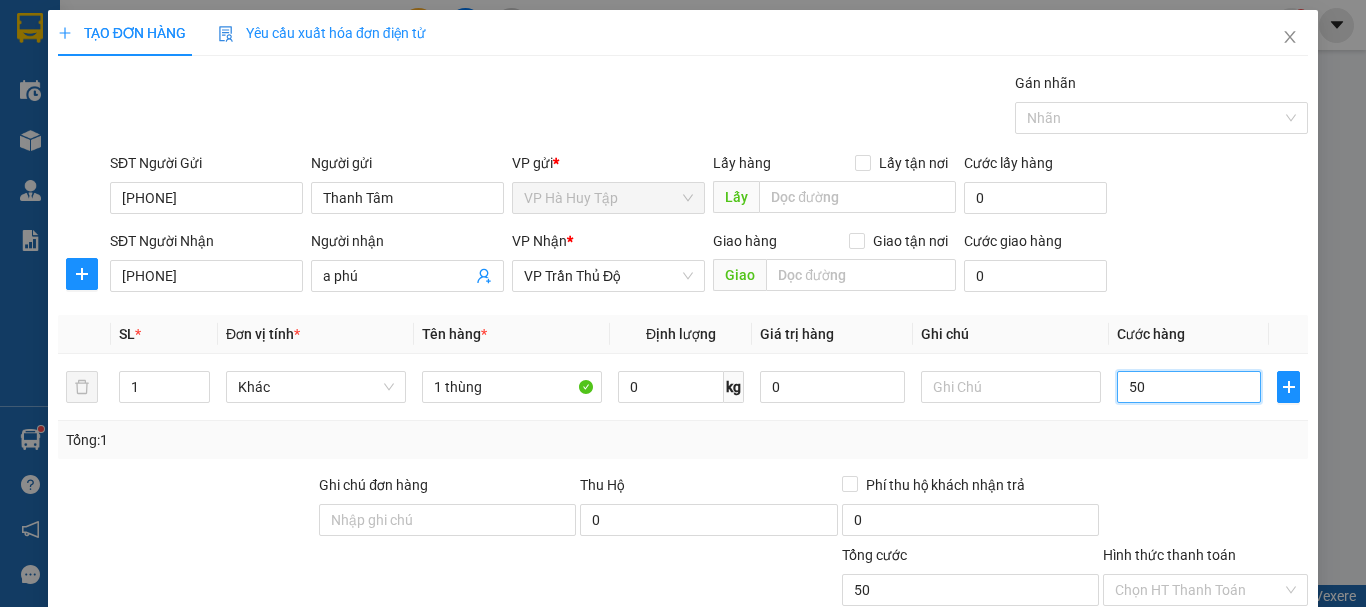 scroll, scrollTop: 195, scrollLeft: 0, axis: vertical 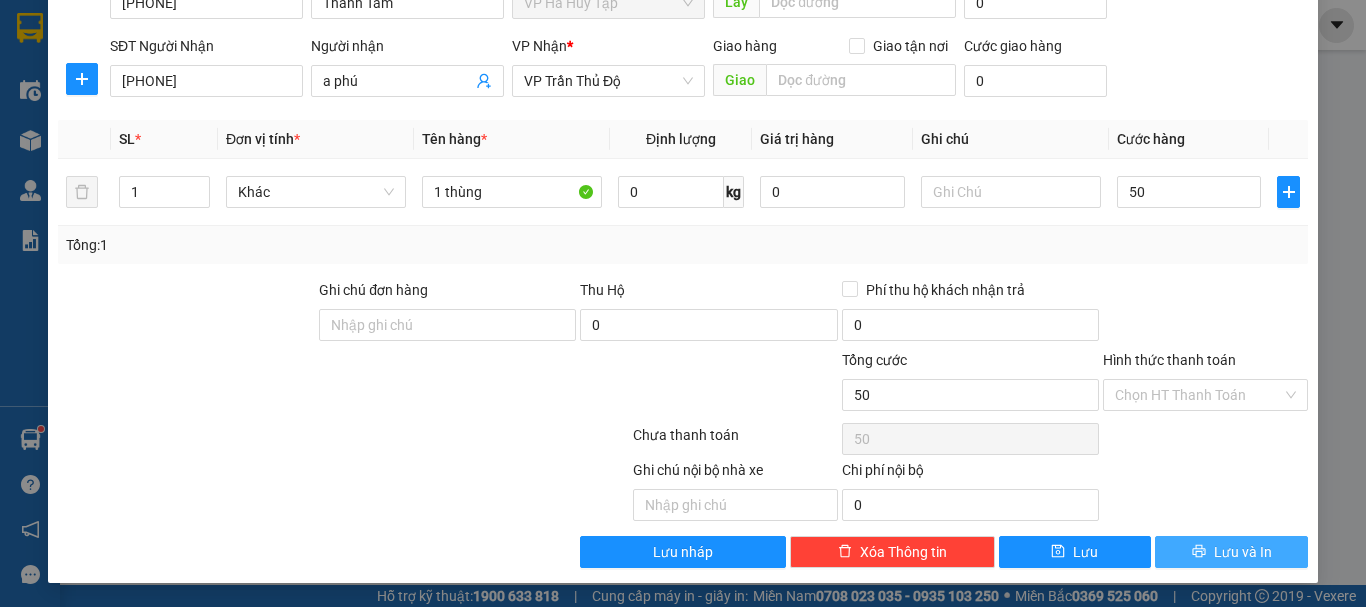 type on "50.000" 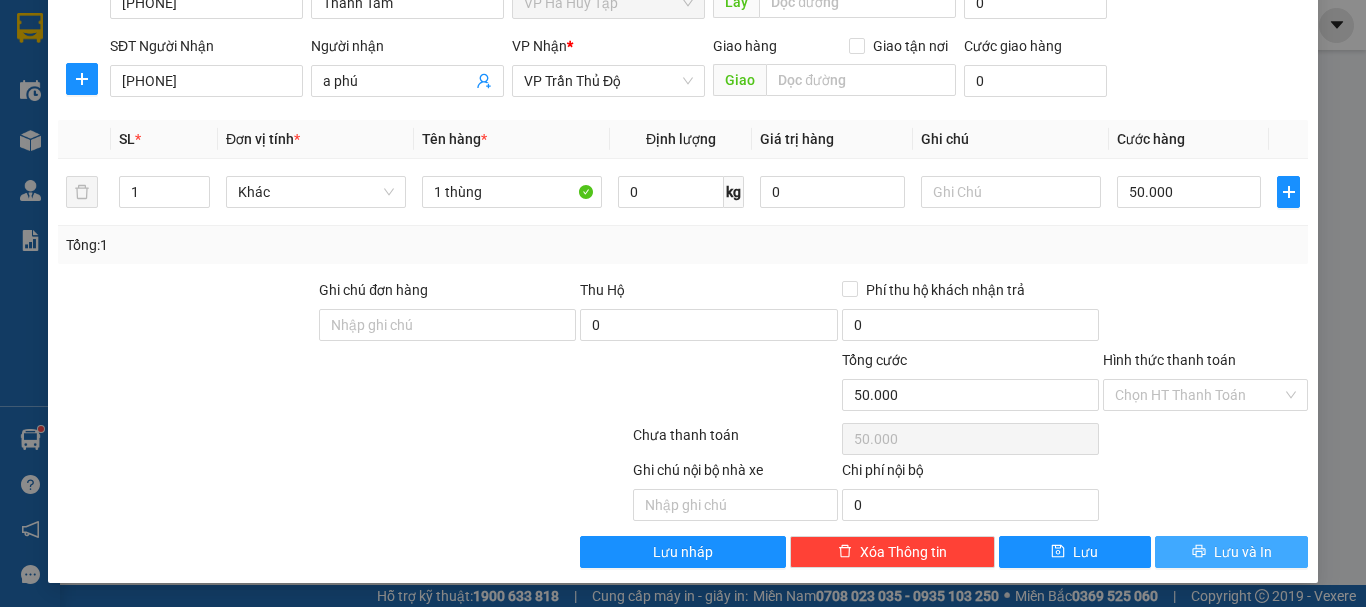 click on "Lưu và In" at bounding box center [1243, 552] 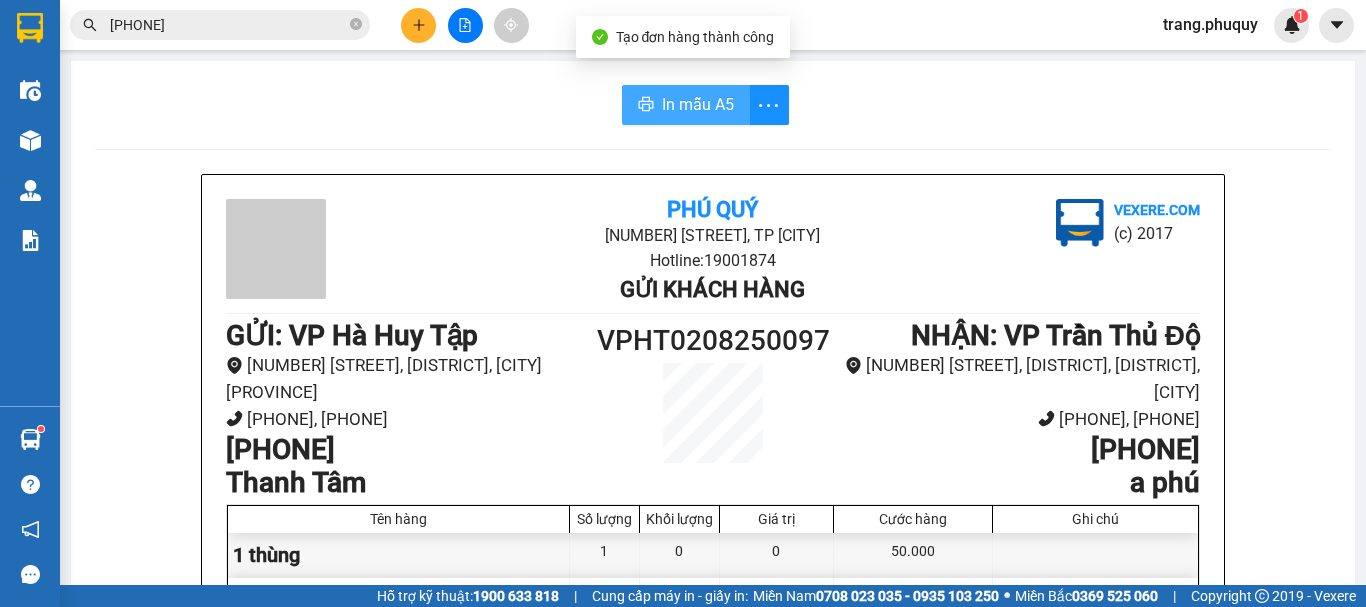 click on "In mẫu A5" at bounding box center [698, 104] 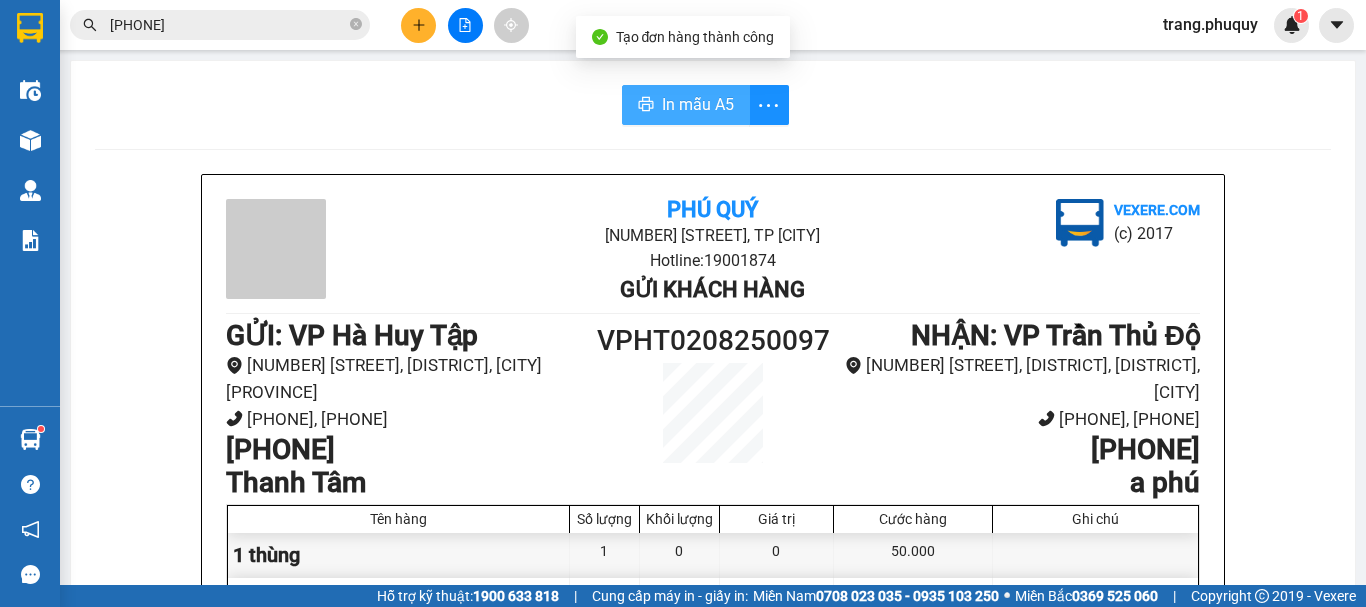 scroll, scrollTop: 0, scrollLeft: 0, axis: both 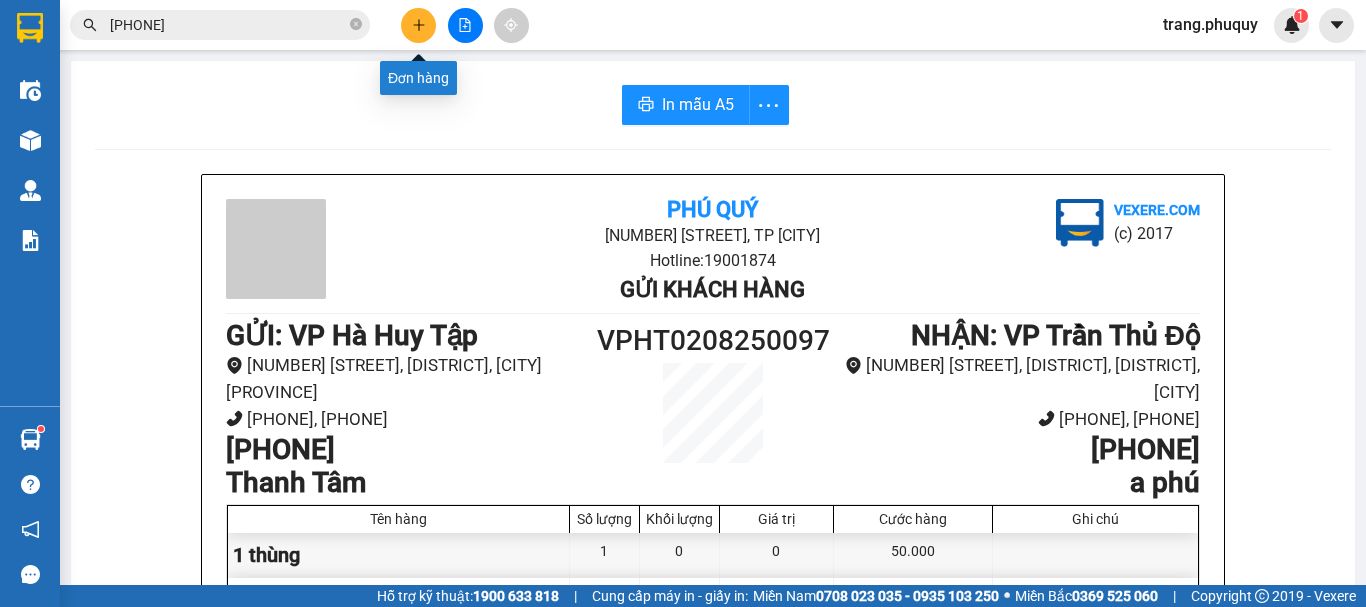click at bounding box center (418, 25) 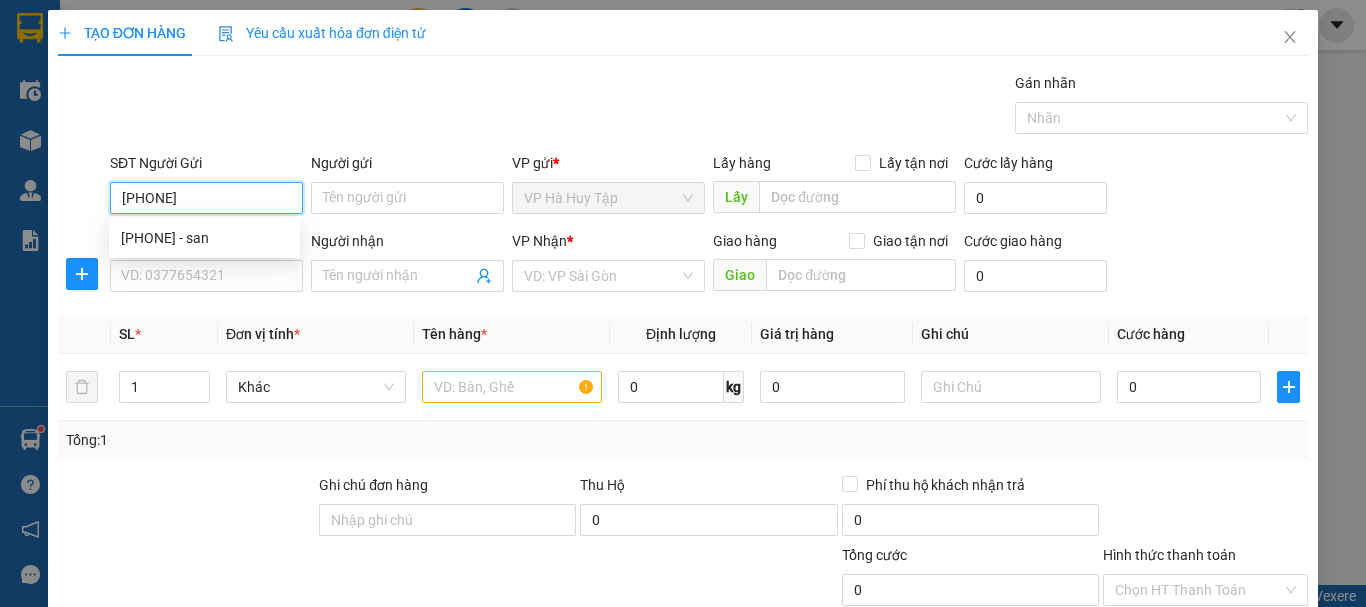 type on "[PHONE]" 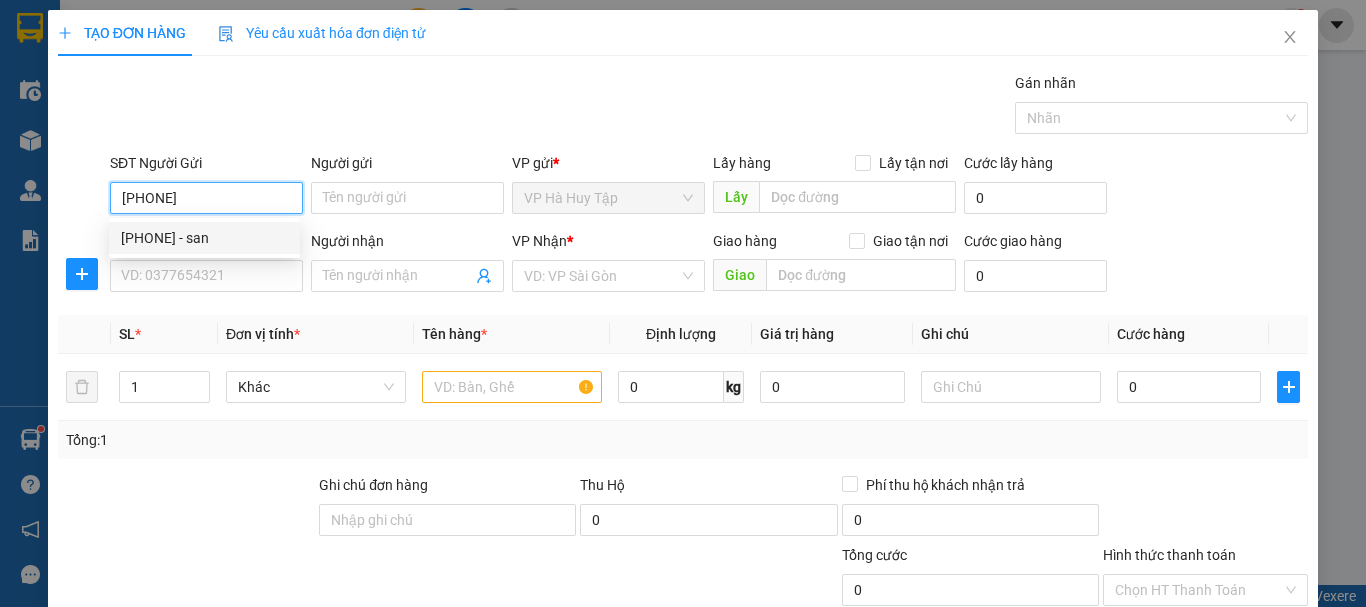click on "[PHONE] - san" at bounding box center [204, 238] 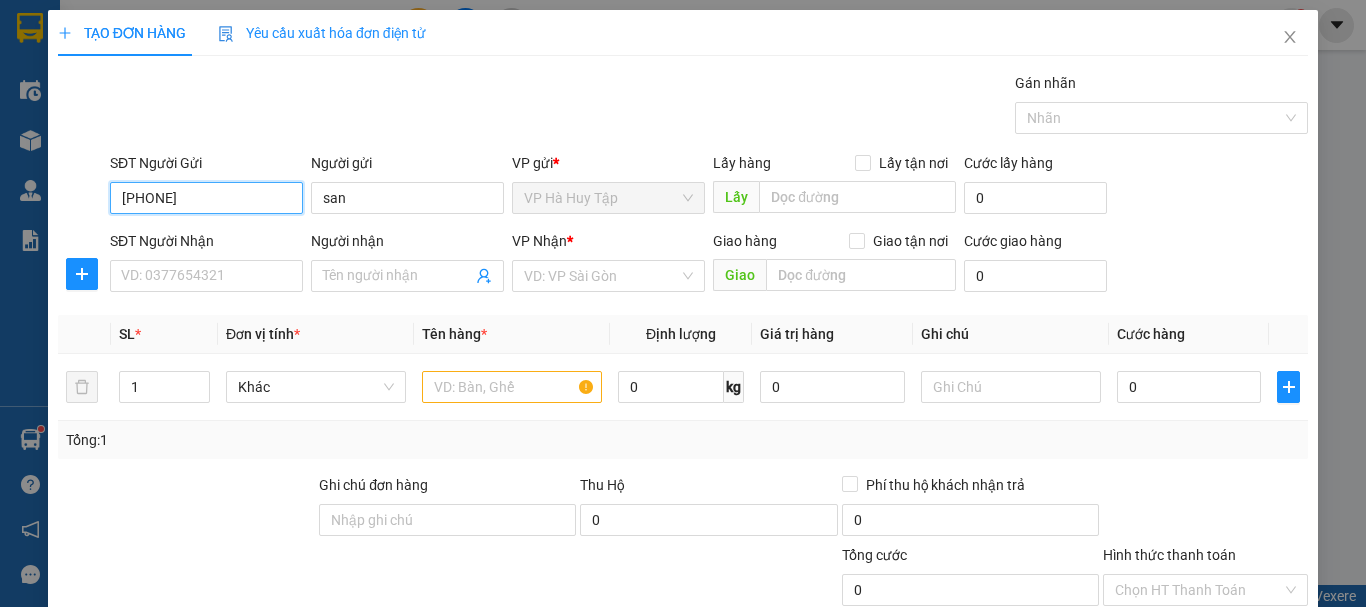 type on "[PHONE]" 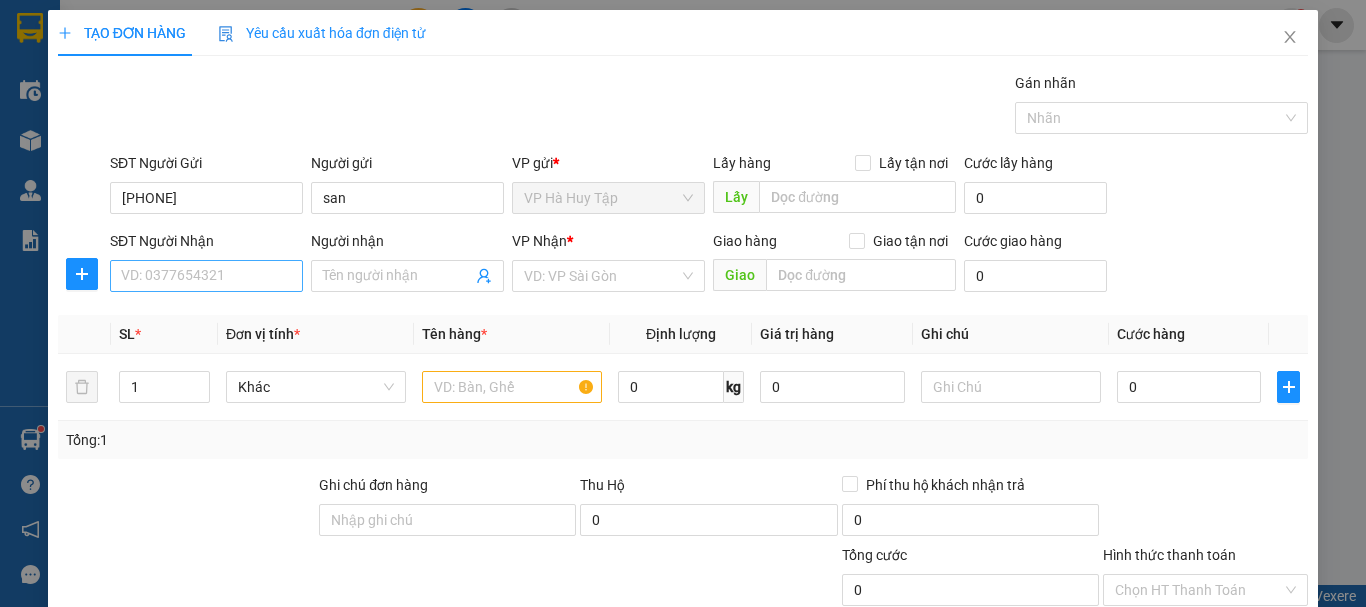 click on "SĐT Người Nhận VD: 0377654321" at bounding box center (206, 265) 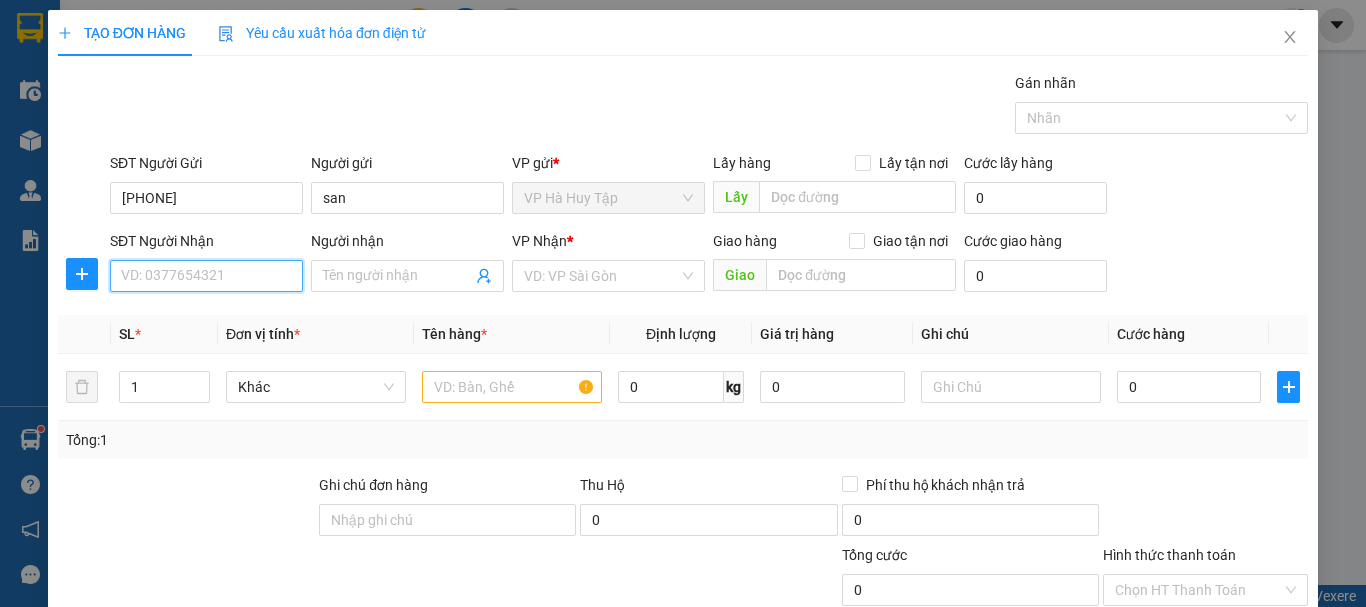 click on "SĐT Người Nhận" at bounding box center (206, 276) 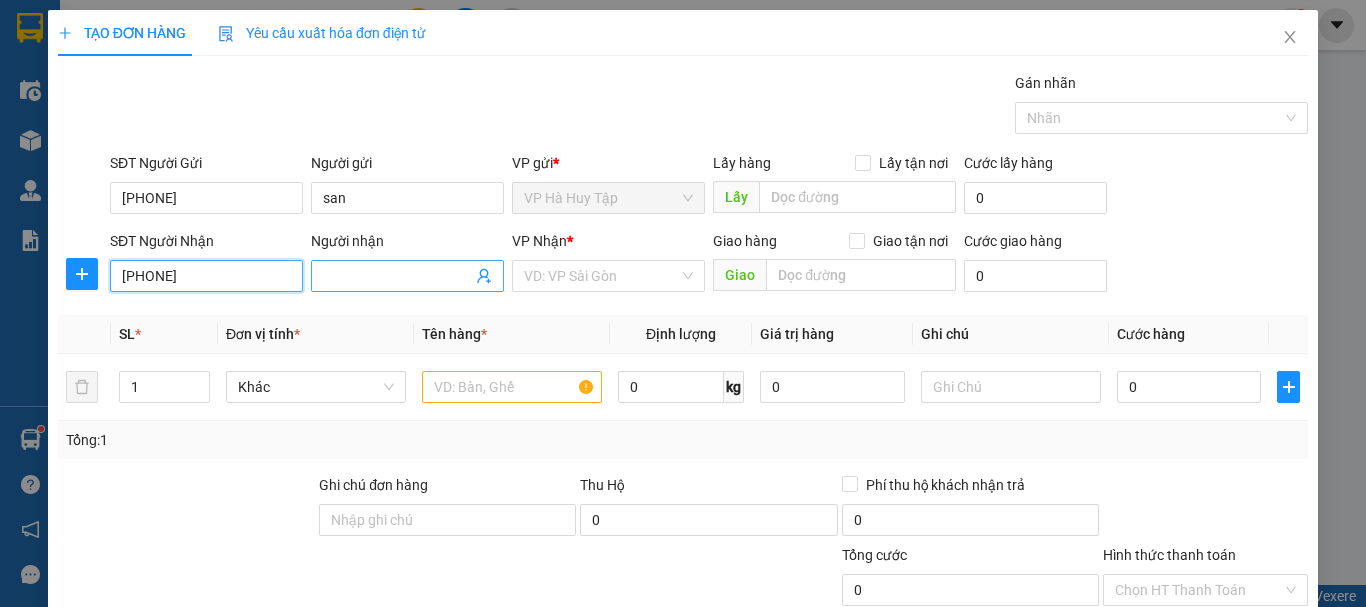 type on "[PHONE]" 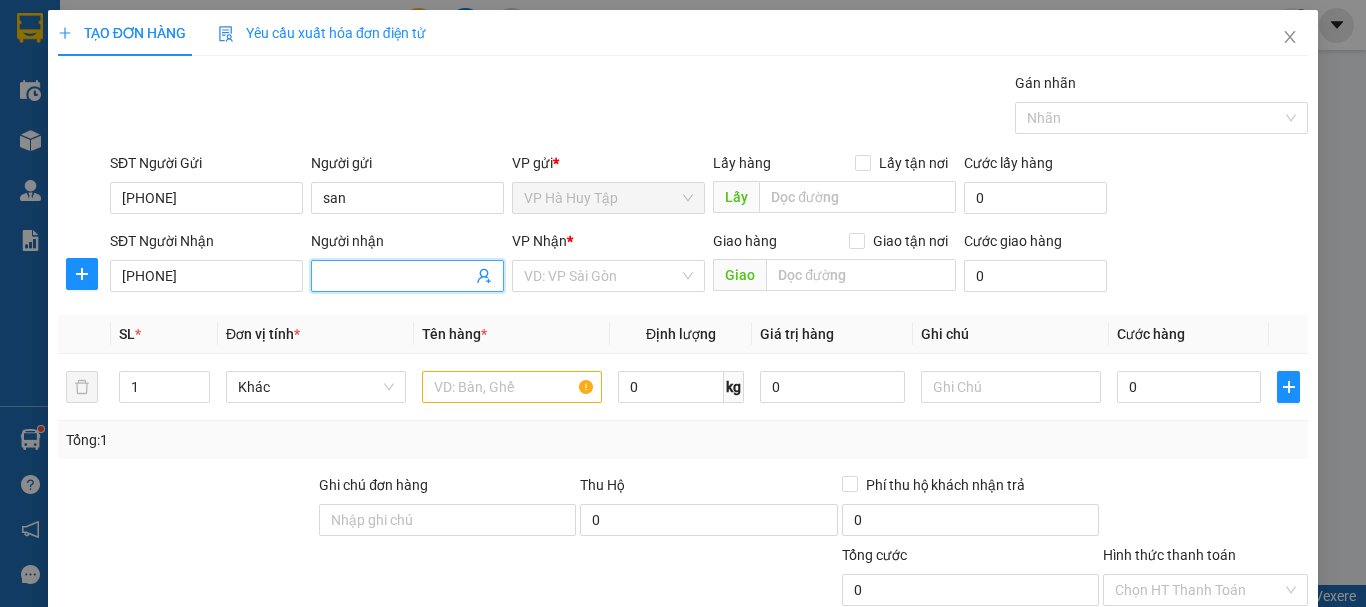 click at bounding box center [407, 276] 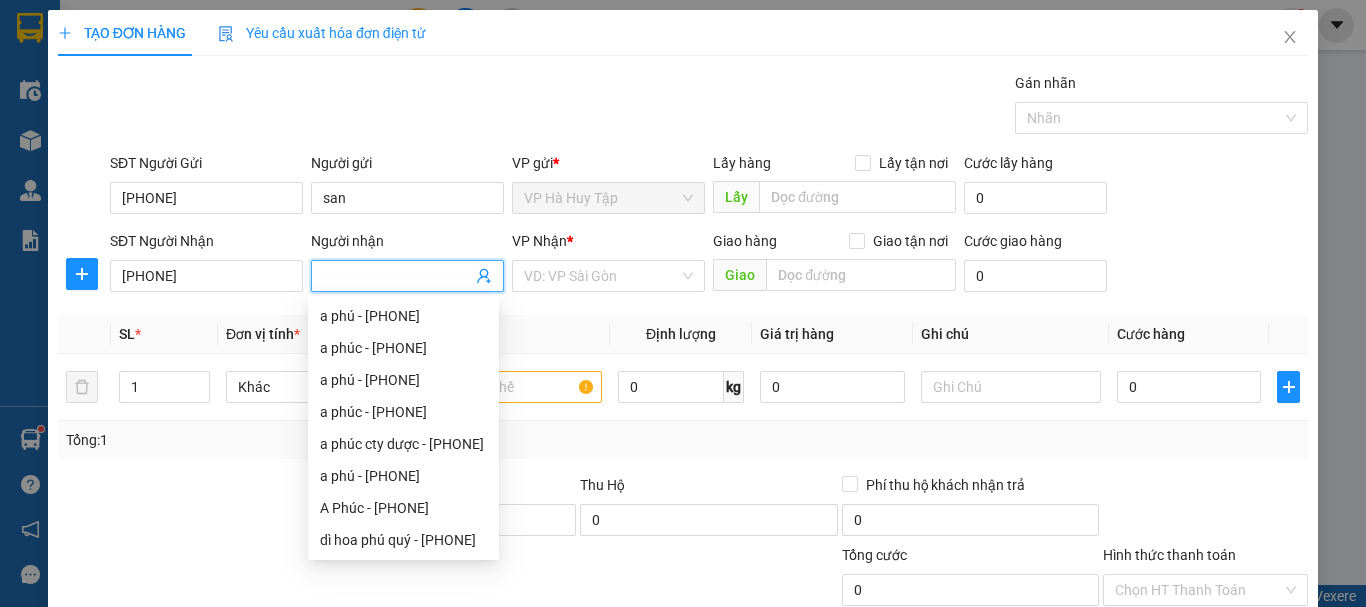 drag, startPoint x: 627, startPoint y: 292, endPoint x: 621, endPoint y: 222, distance: 70.256676 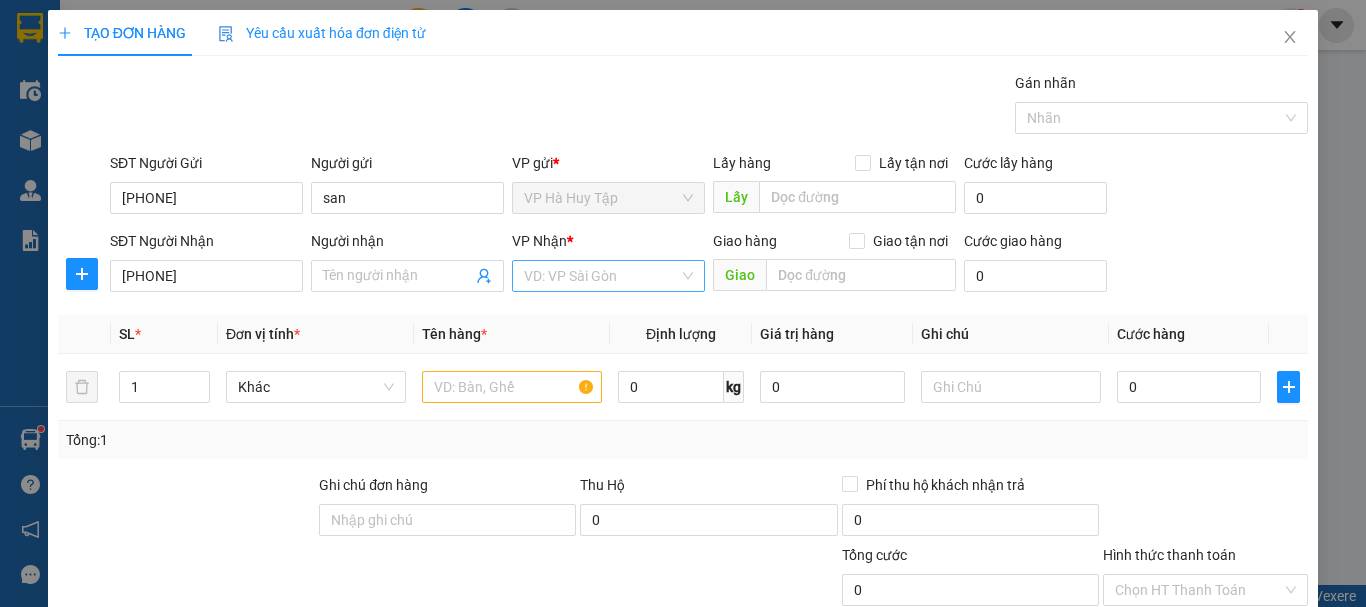 click at bounding box center (601, 276) 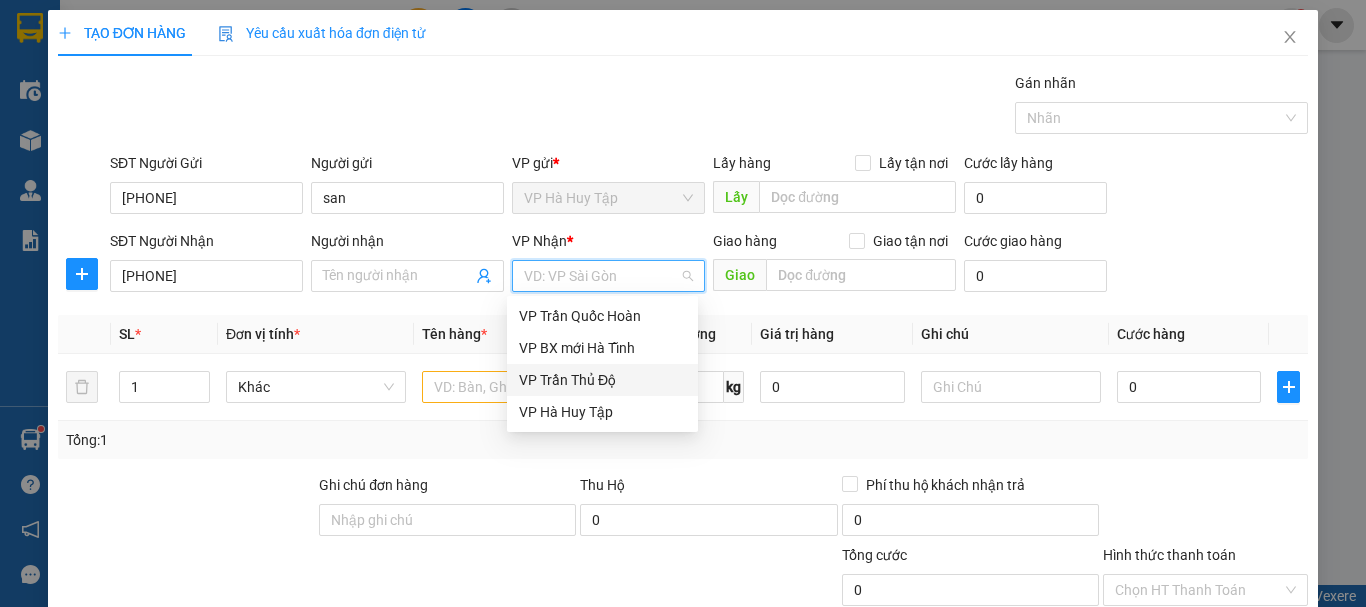 click on "VP Trần Thủ Độ" at bounding box center [602, 380] 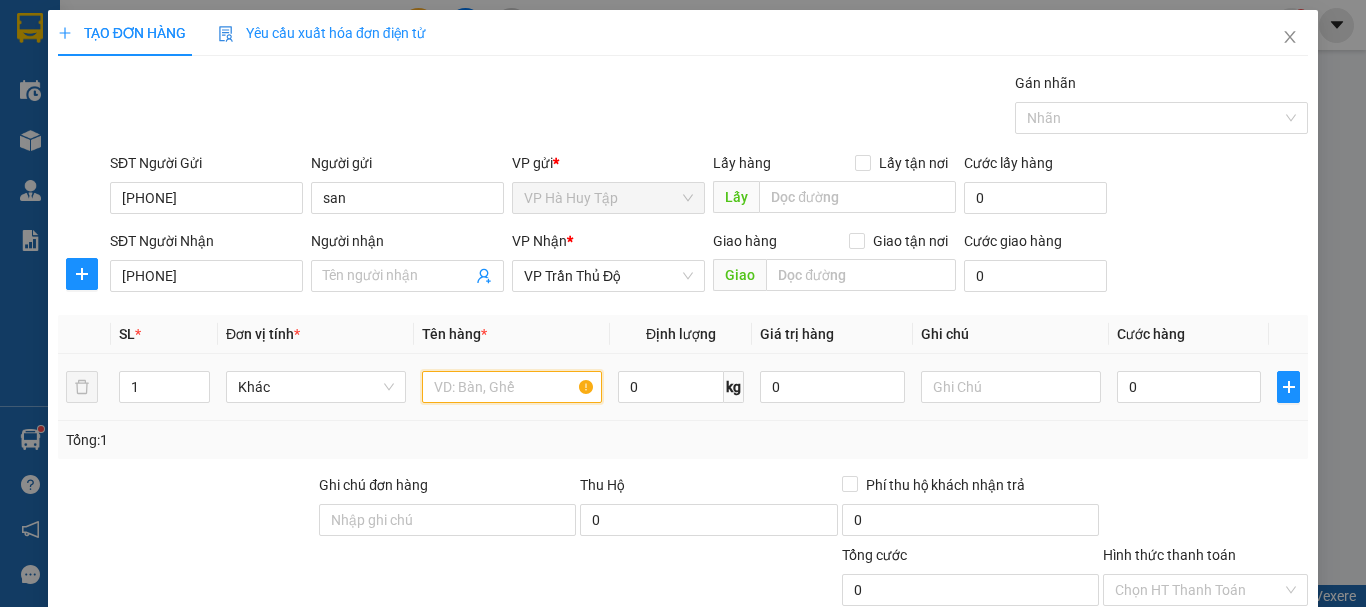 click at bounding box center (512, 387) 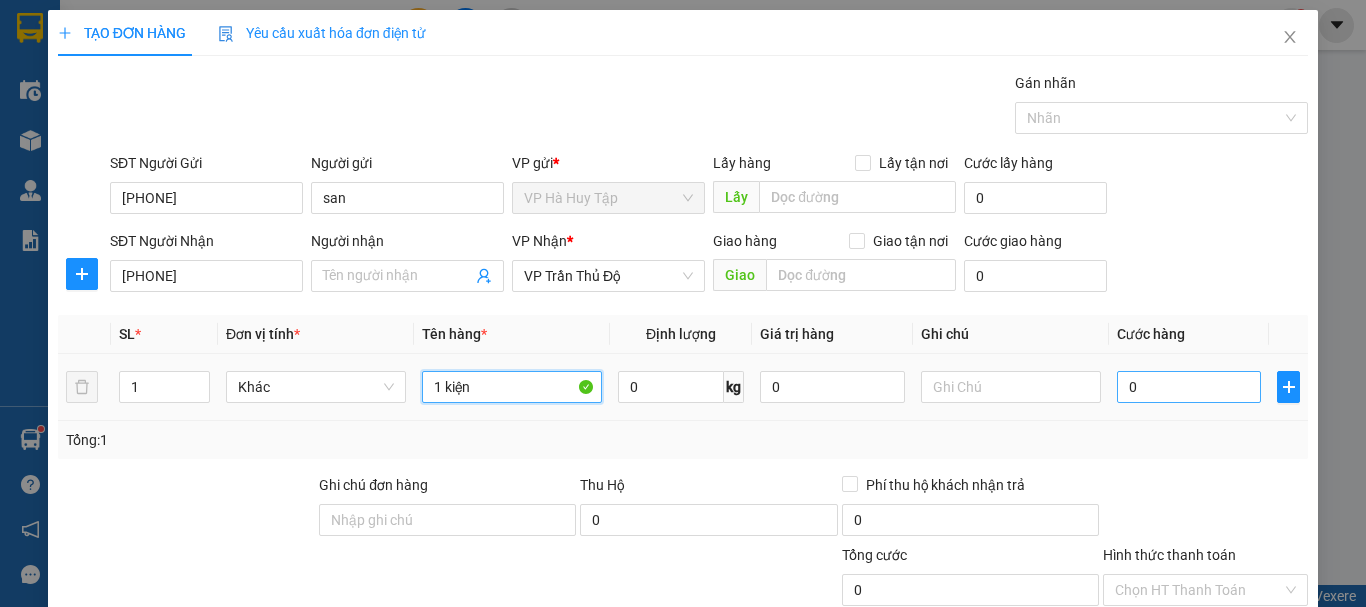 type on "1 kiện" 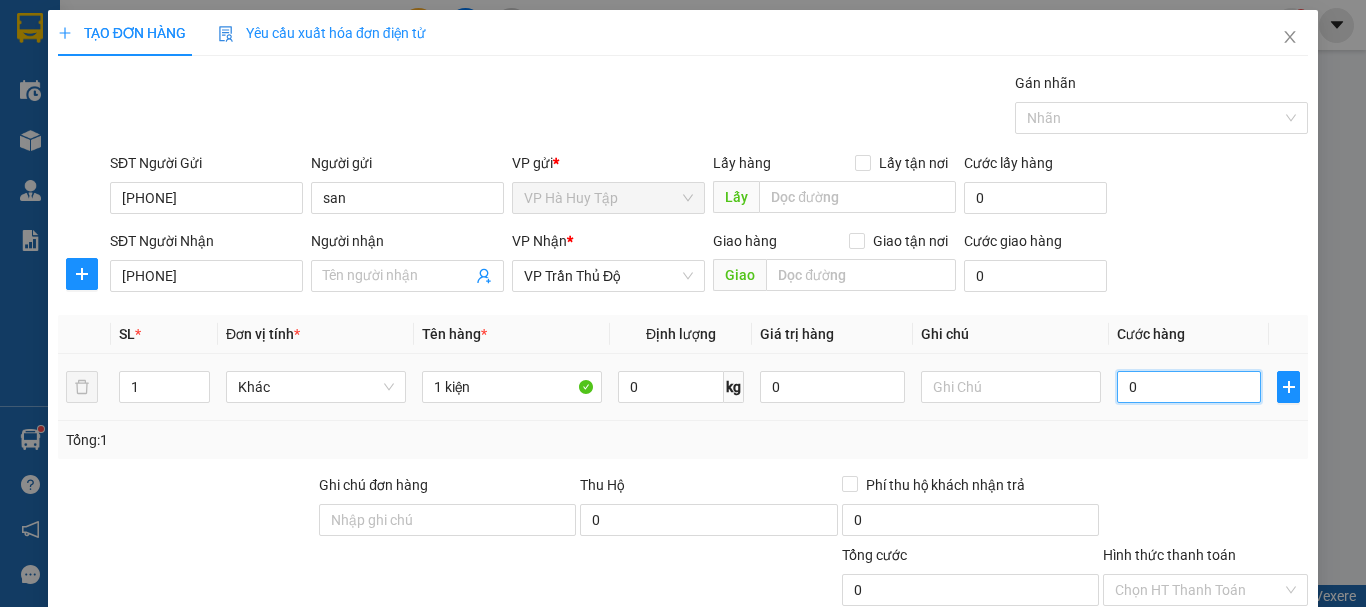 click on "0" at bounding box center (1189, 387) 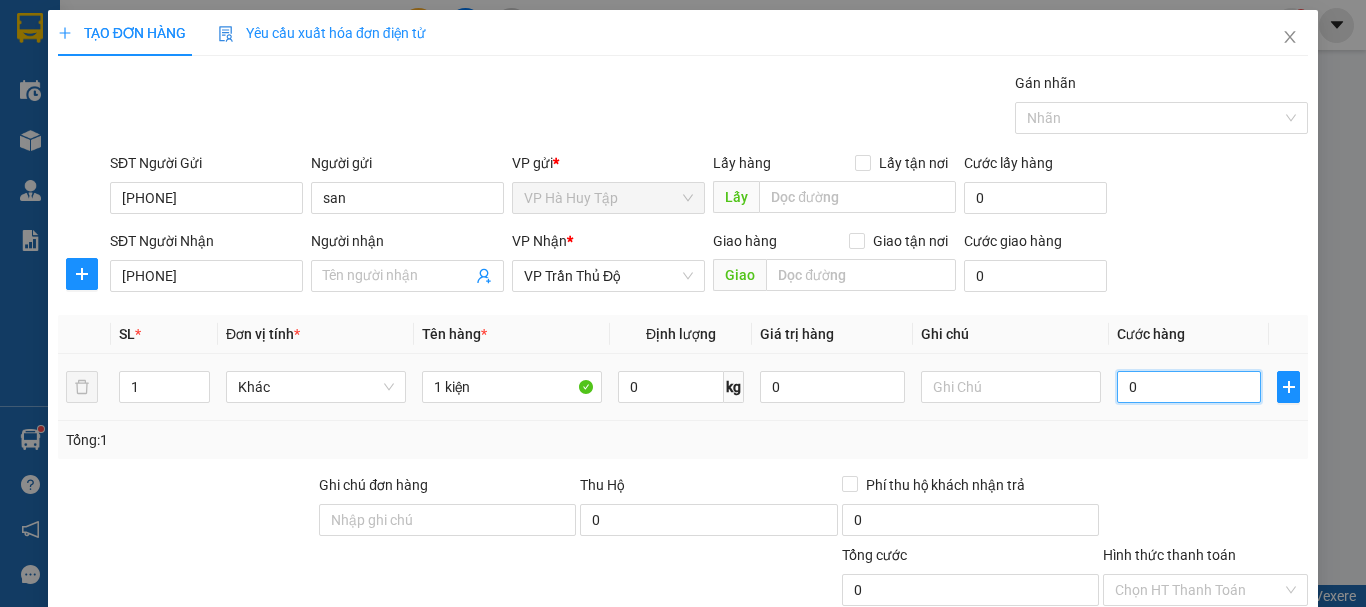 type on "5" 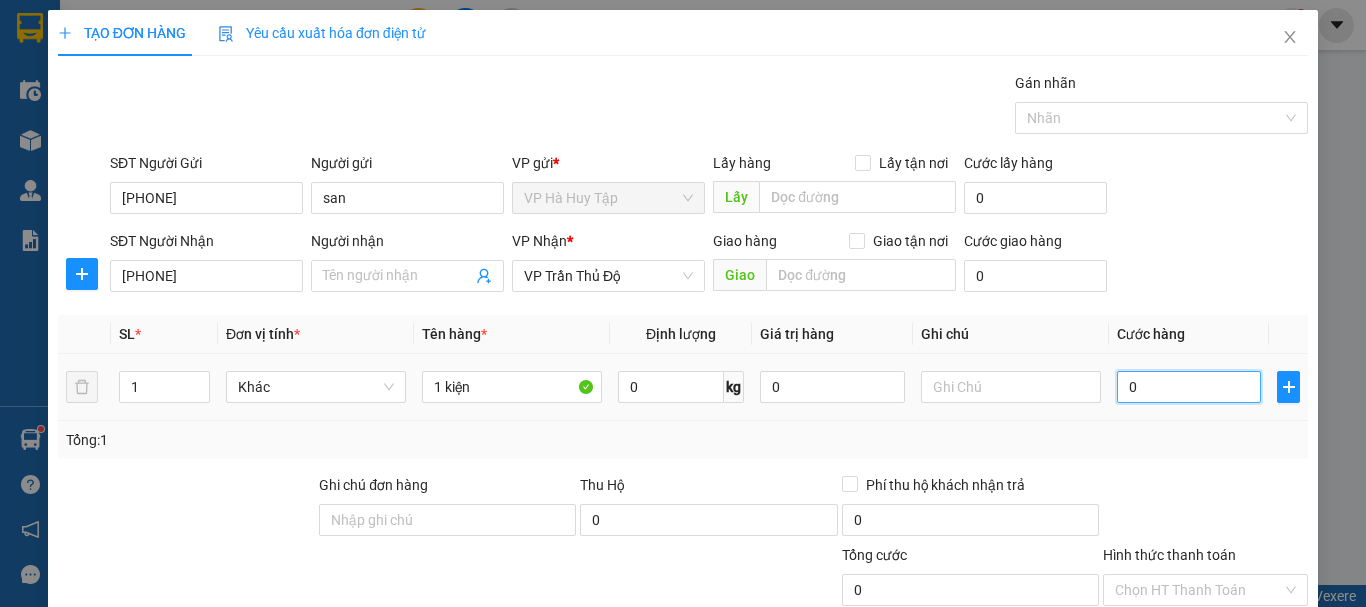 type on "5" 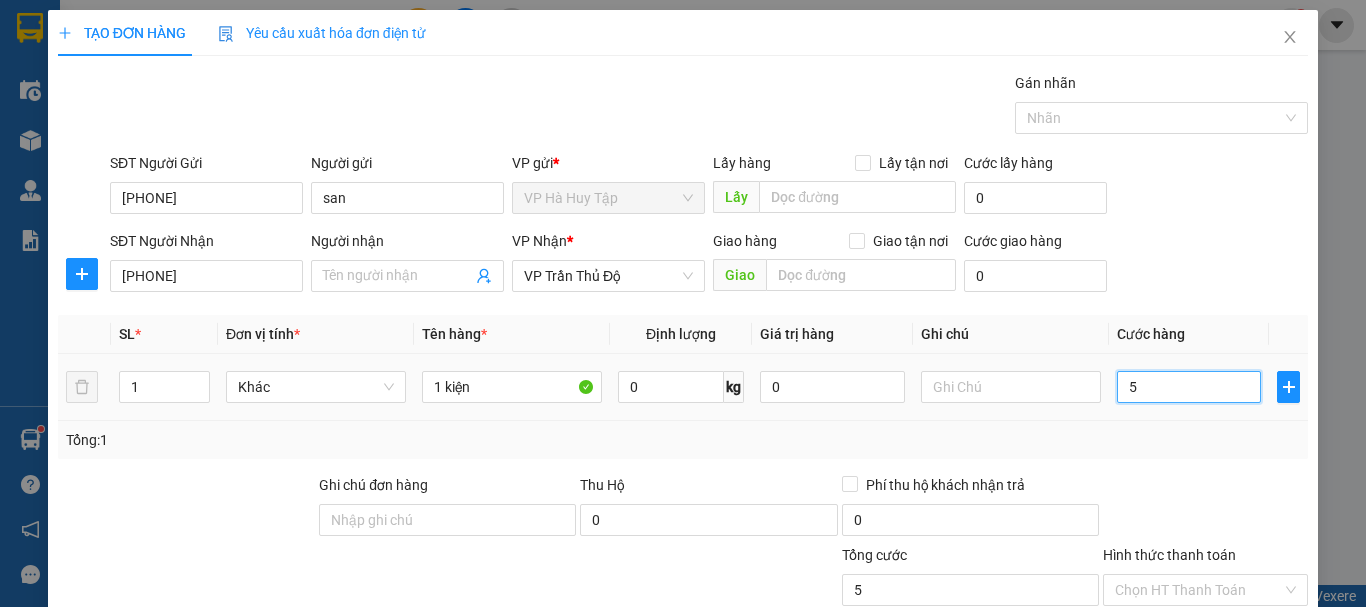 type on "50" 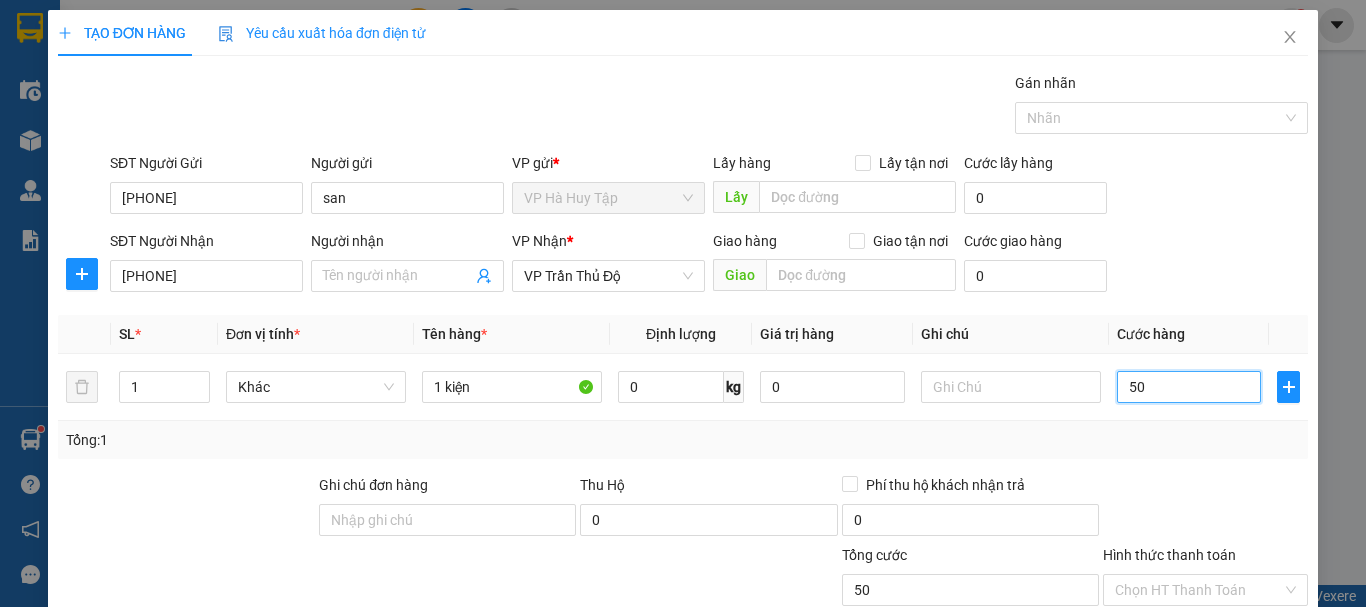 scroll, scrollTop: 195, scrollLeft: 0, axis: vertical 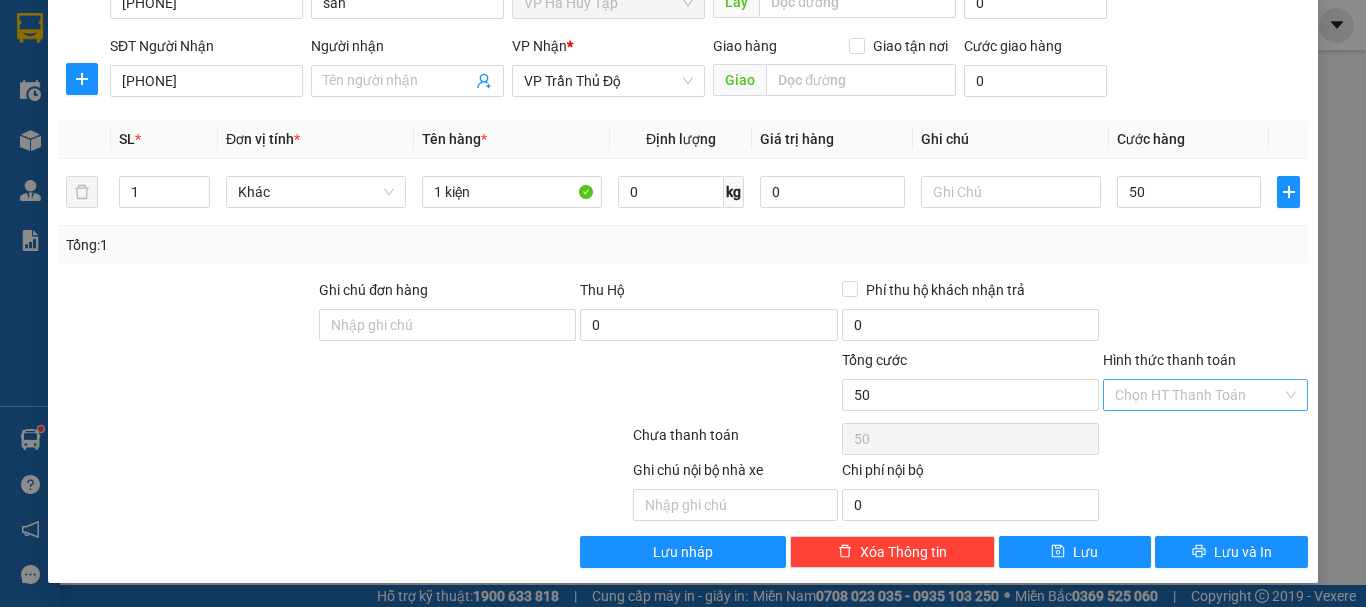 type on "50.000" 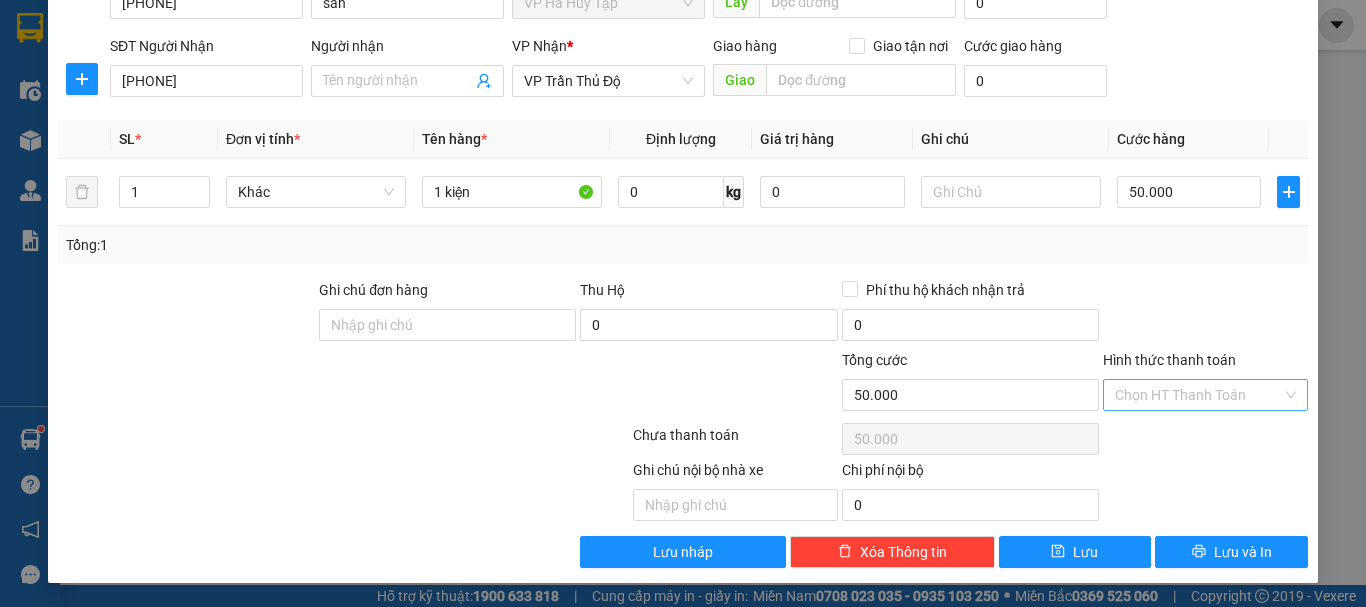 click on "Hình thức thanh toán" at bounding box center (1198, 395) 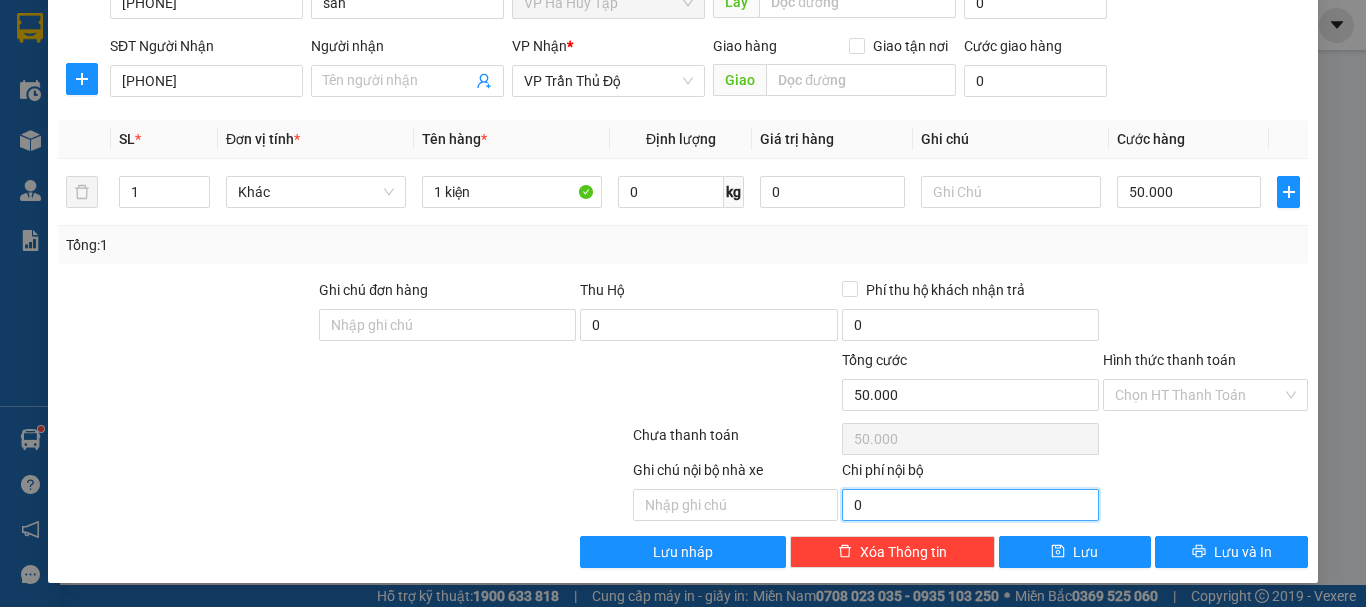 click on "0" at bounding box center (970, 505) 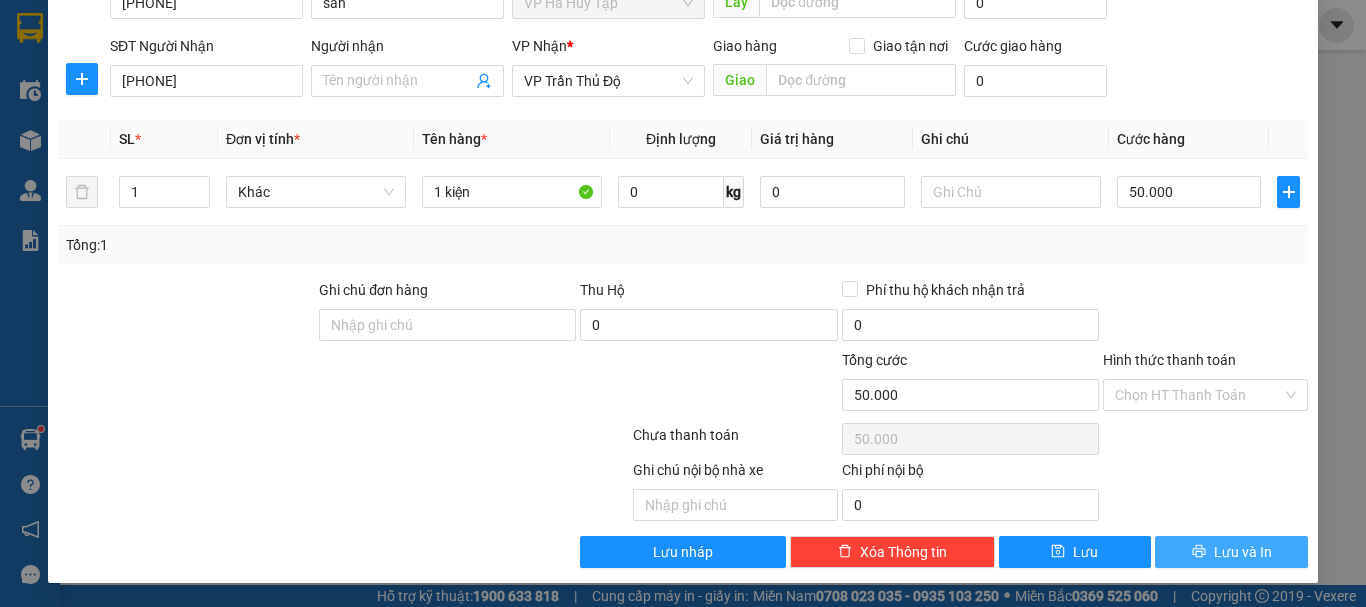 click on "Lưu và In" at bounding box center (1231, 552) 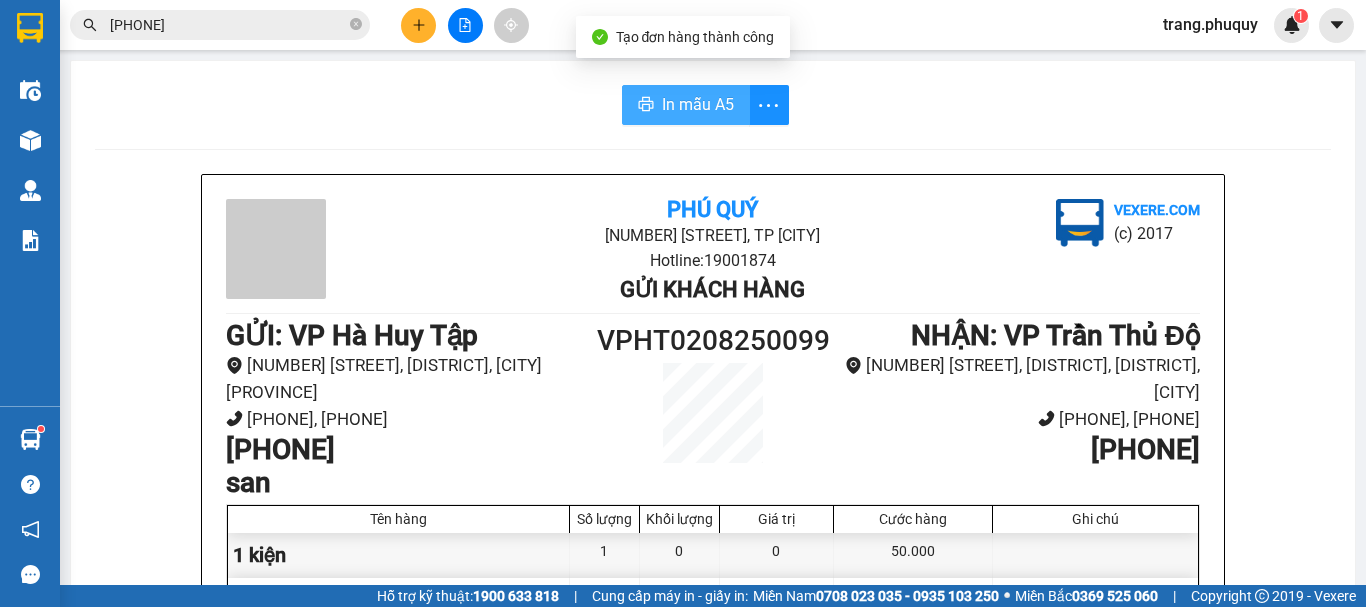 click on "In mẫu A5" at bounding box center (698, 104) 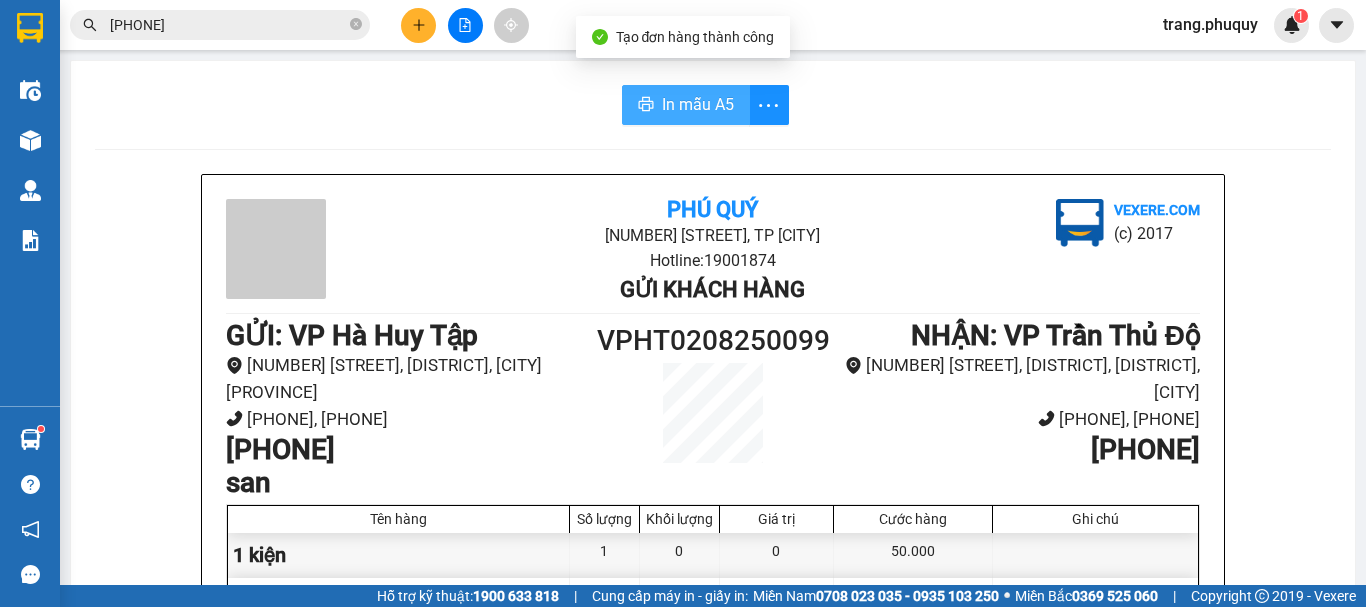 scroll, scrollTop: 0, scrollLeft: 0, axis: both 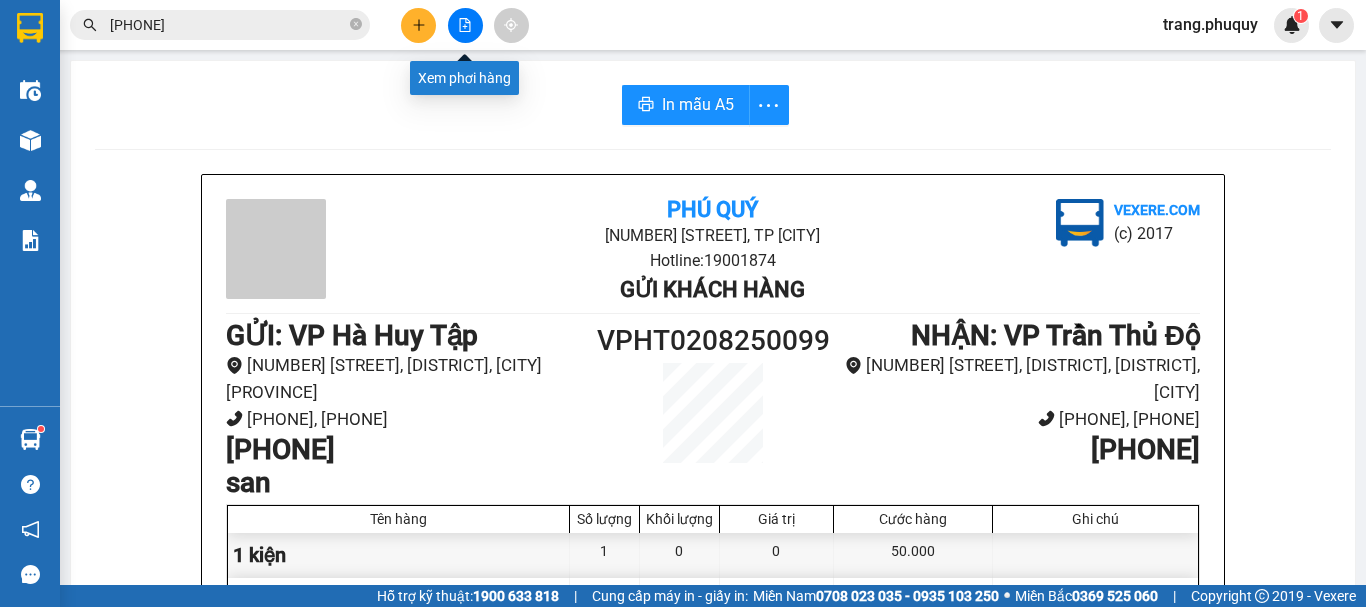 click 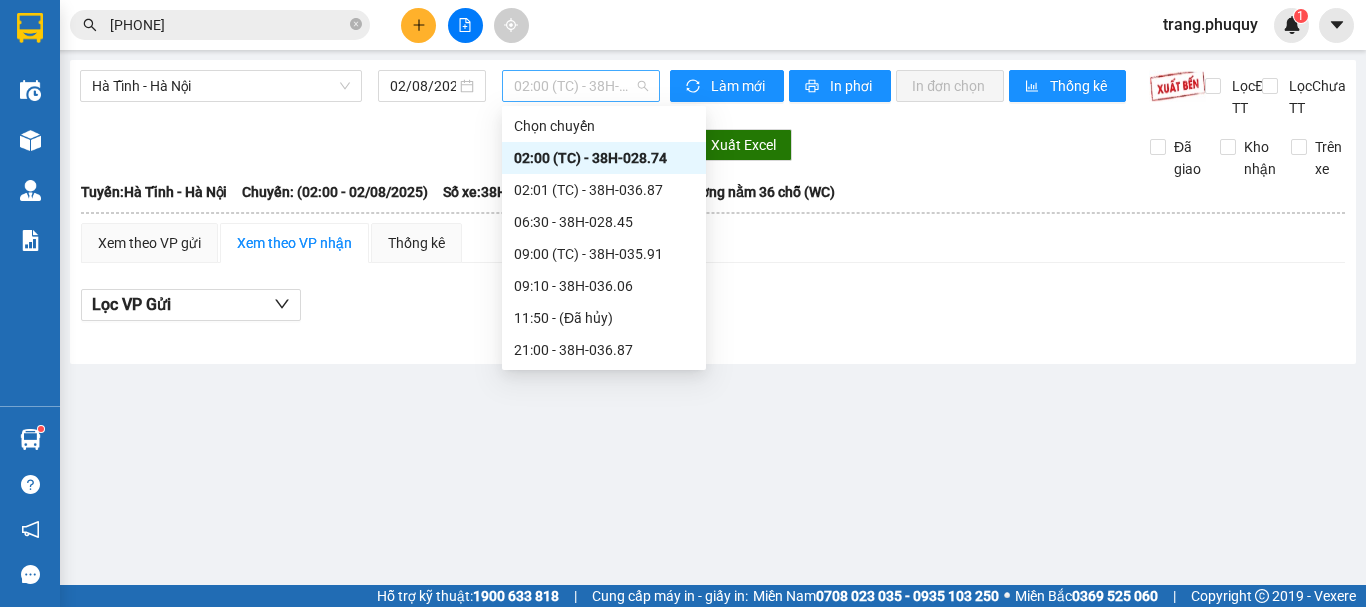 click on "02:00   (TC)   - 38H-028.74" at bounding box center [581, 86] 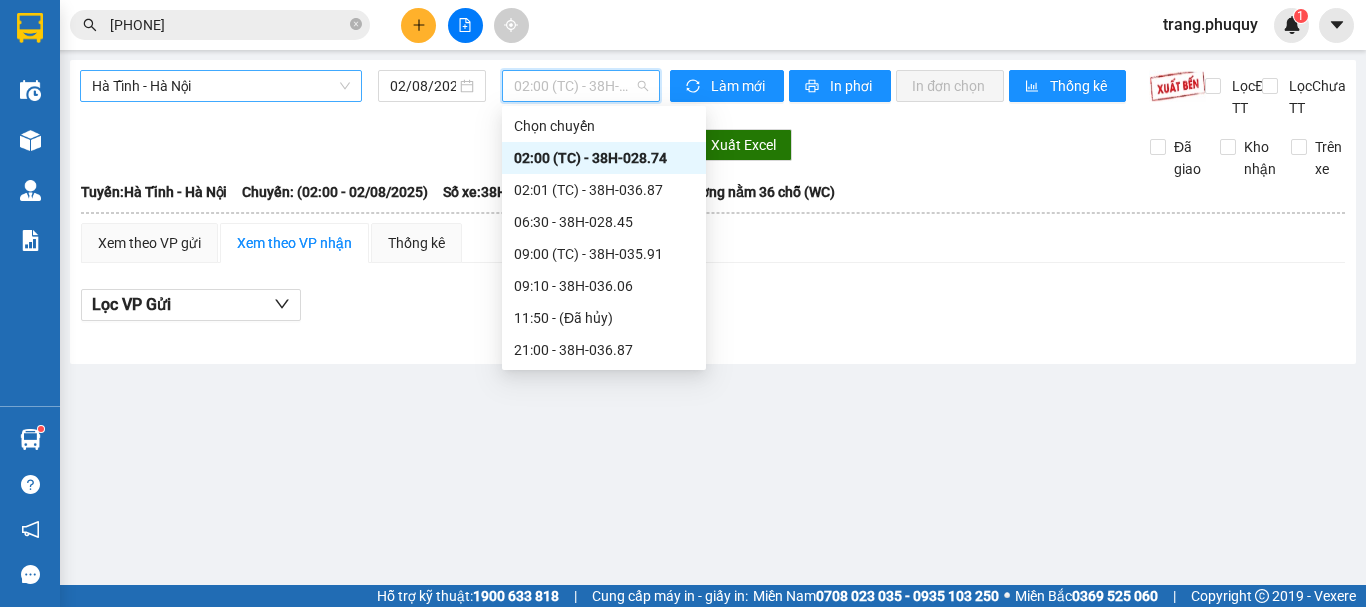 click on "Hà Tĩnh - Hà Nội" at bounding box center [221, 86] 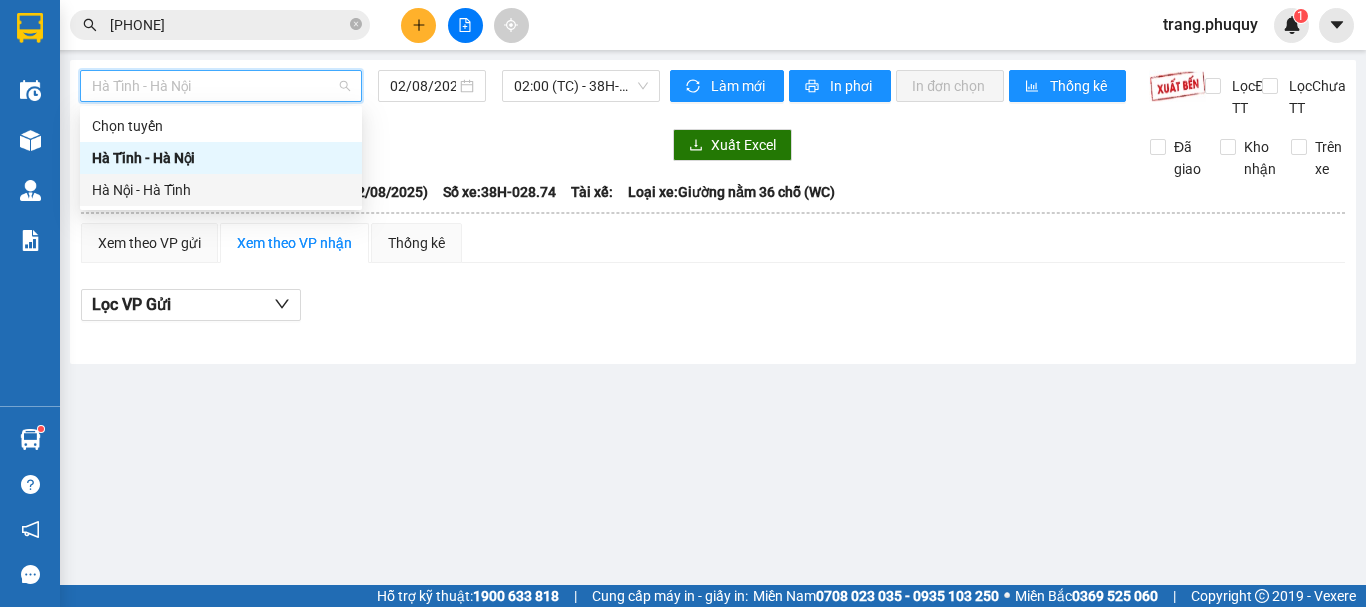 click on "Hà Nội - Hà Tĩnh" at bounding box center [221, 190] 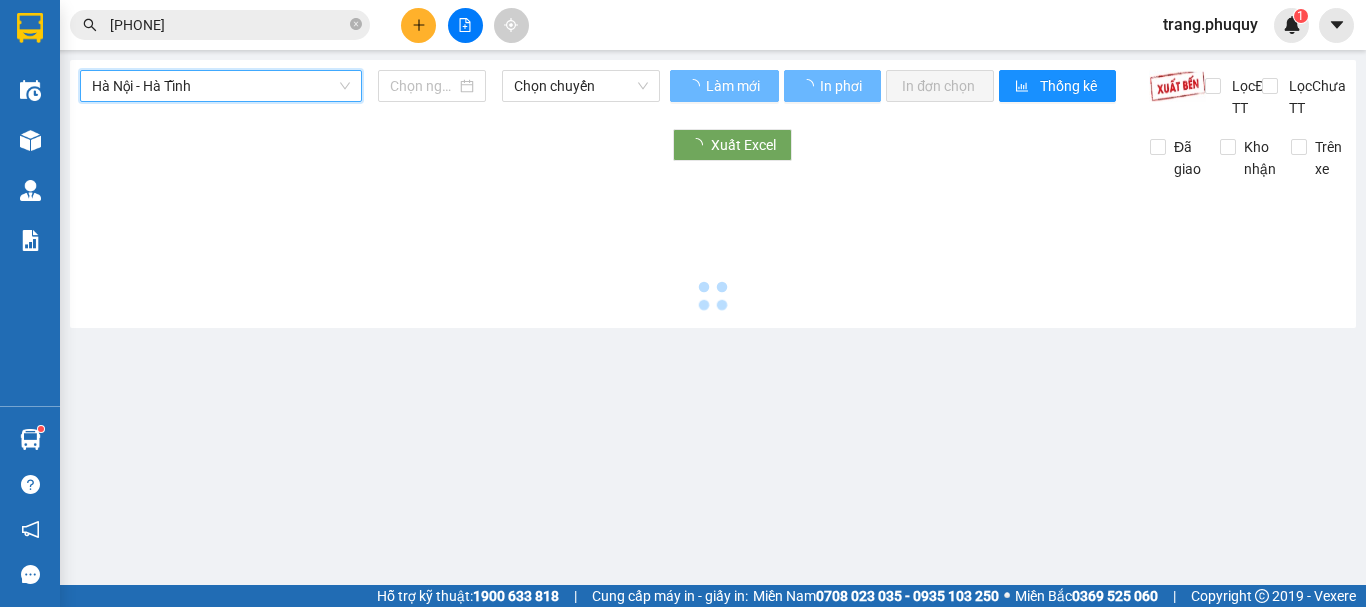 type on "02/08/2025" 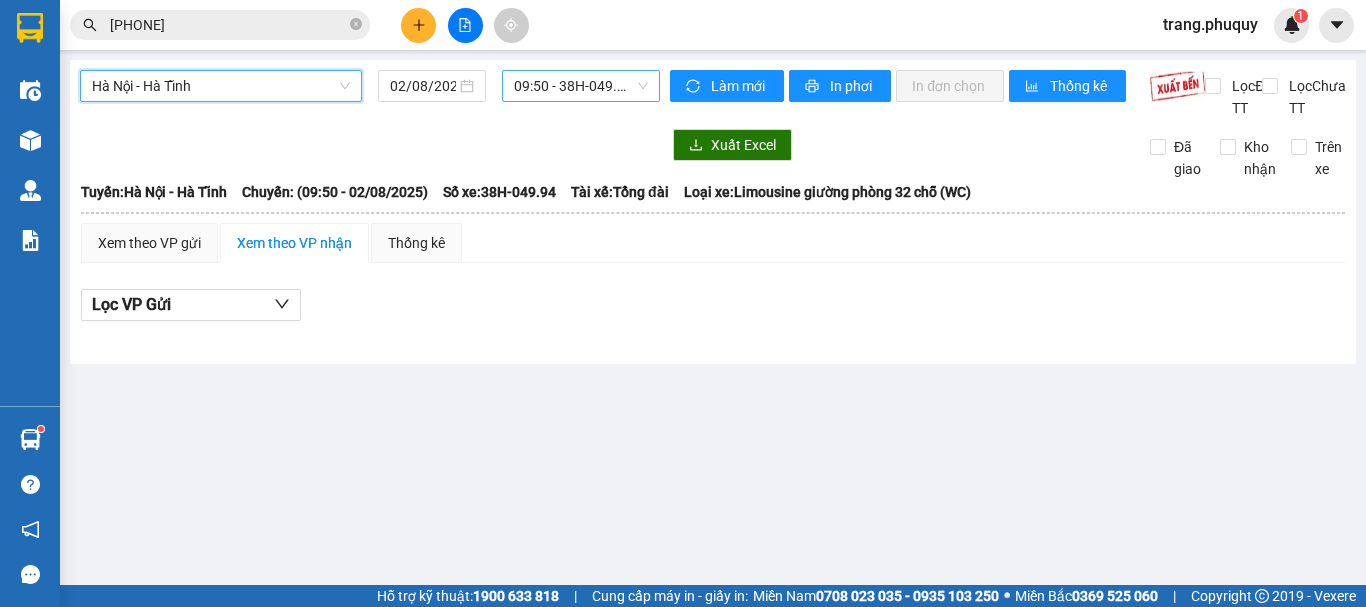 click on "09:50     - 38H-049.94" at bounding box center (581, 86) 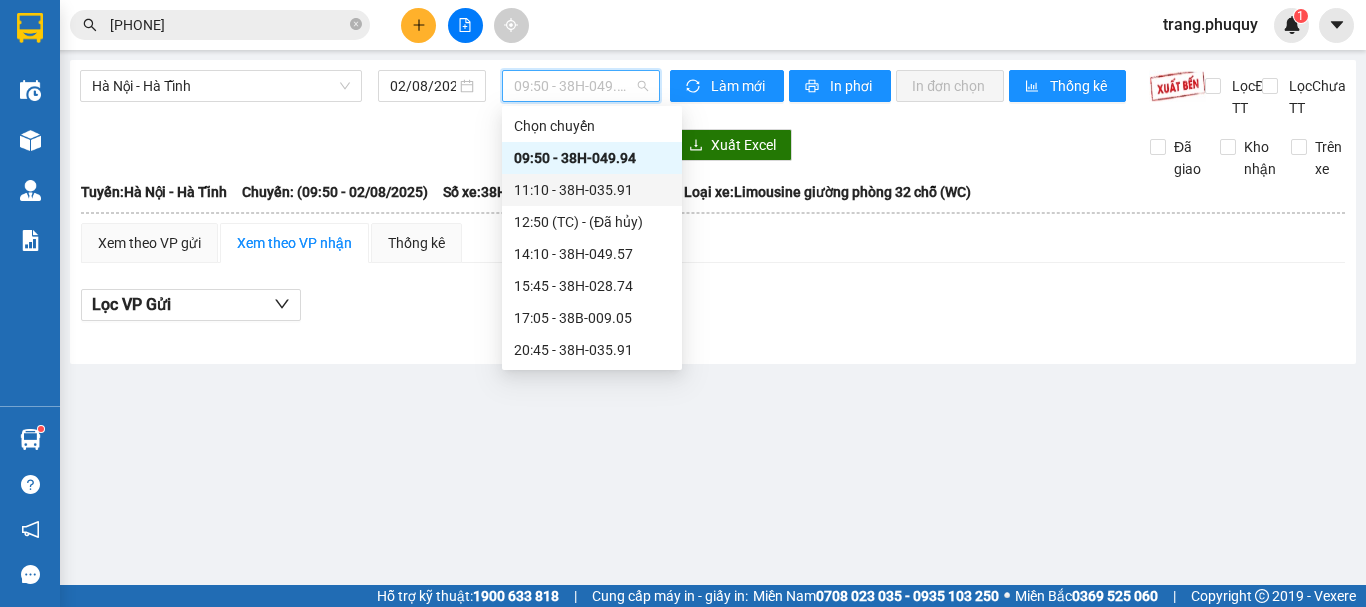 click on "11:10     - 38H-035.91" at bounding box center (592, 190) 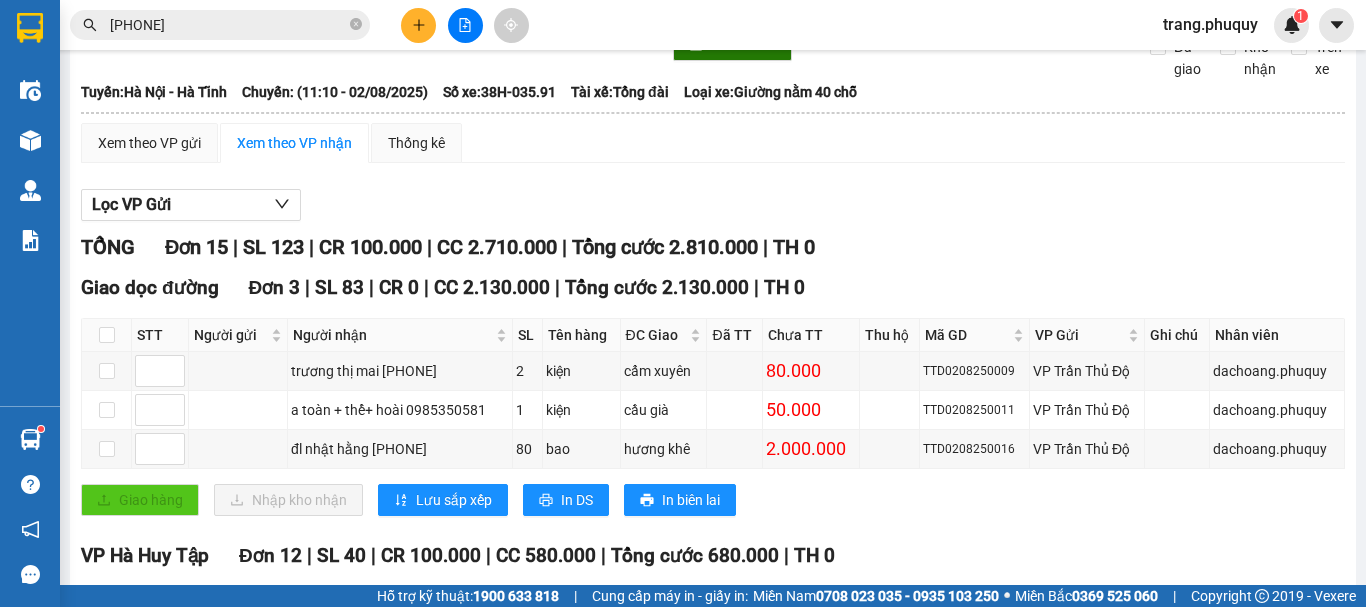 scroll, scrollTop: 0, scrollLeft: 0, axis: both 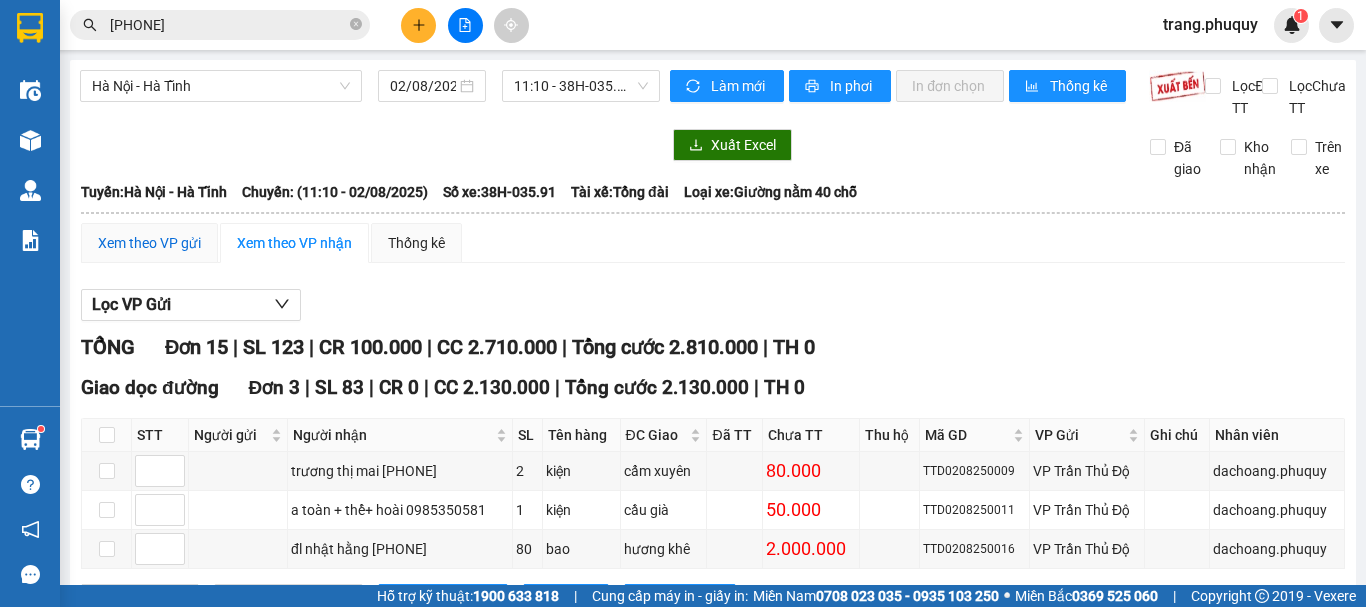 click on "Xem theo VP gửi" at bounding box center (149, 243) 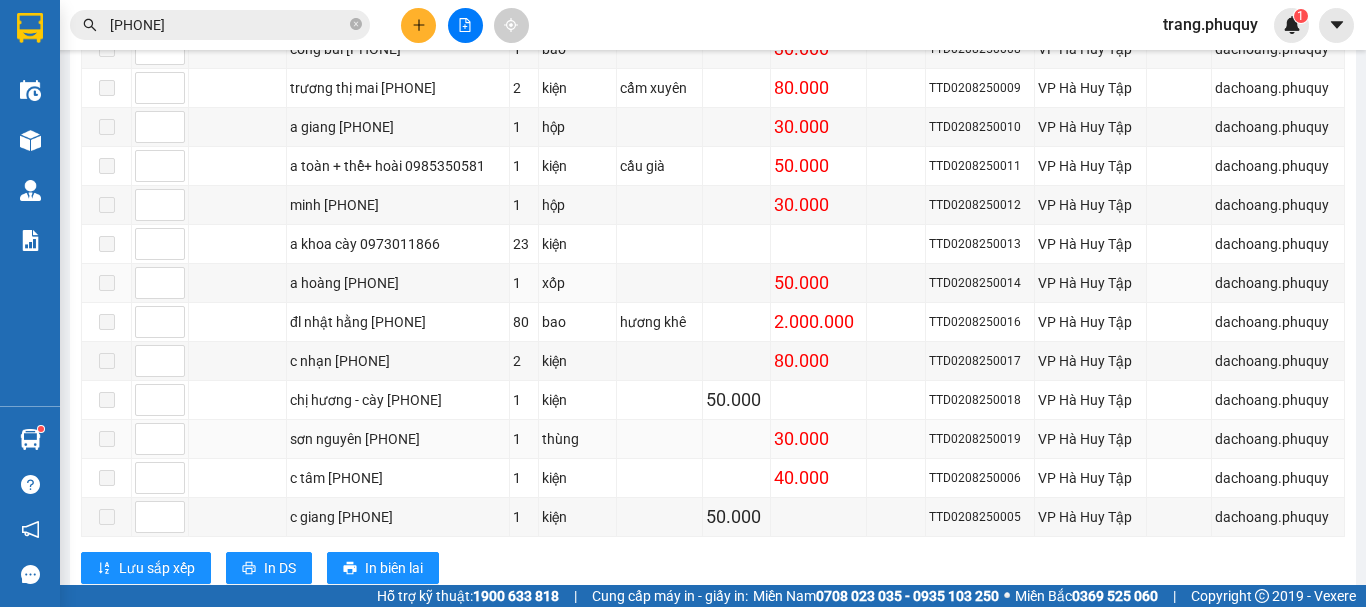 scroll, scrollTop: 577, scrollLeft: 0, axis: vertical 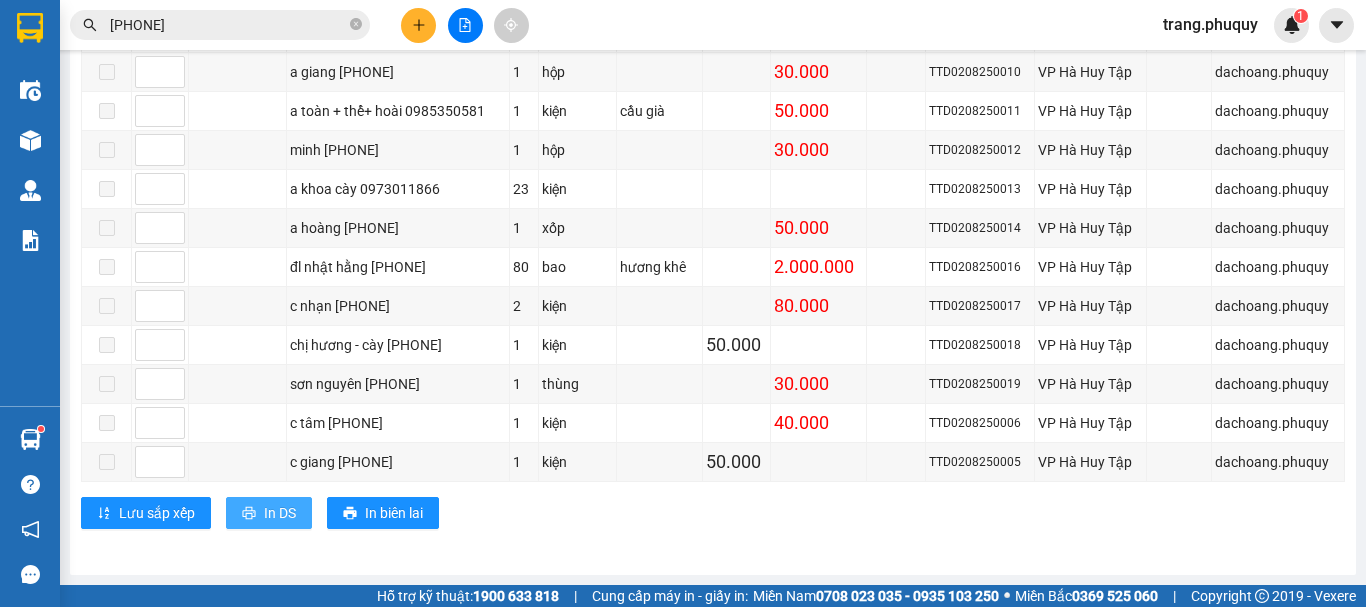 click on "In DS" at bounding box center [280, 513] 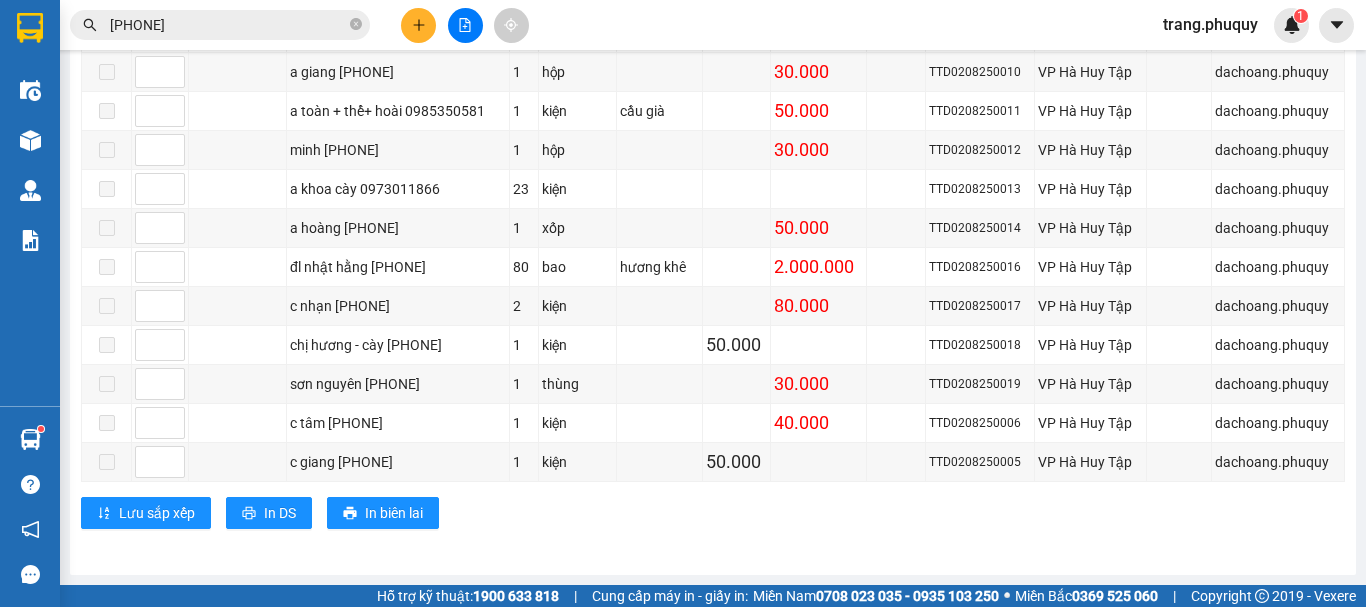 scroll, scrollTop: 0, scrollLeft: 0, axis: both 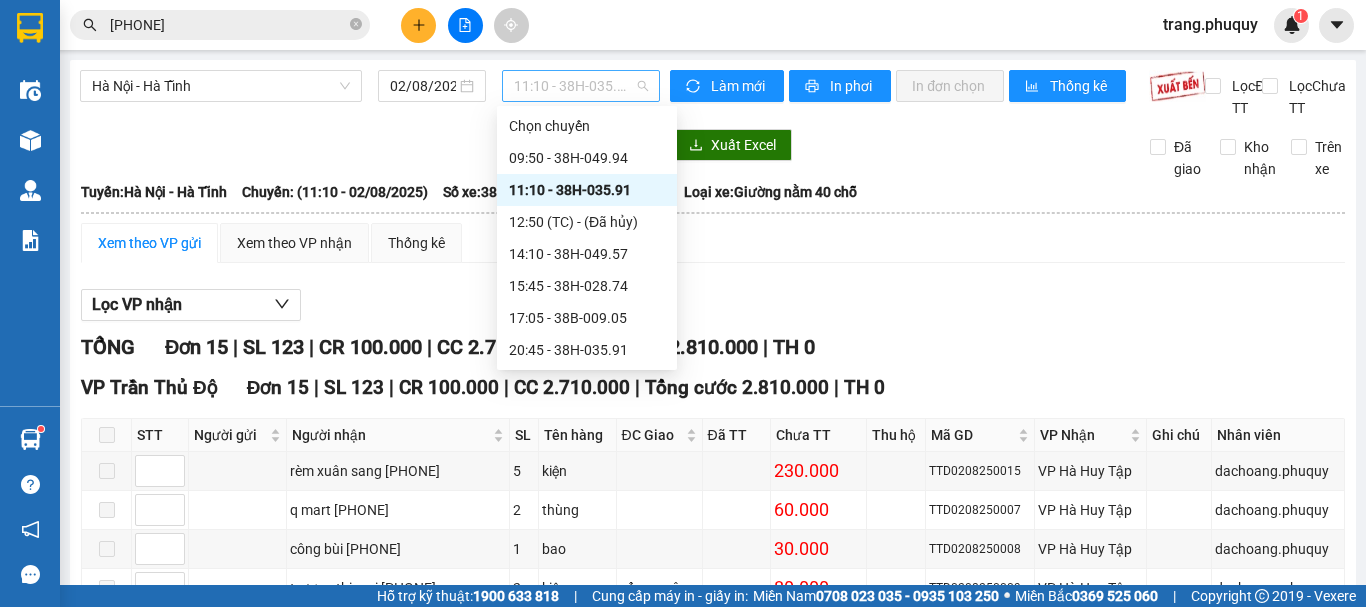 click on "11:10     - 38H-035.91" at bounding box center (581, 86) 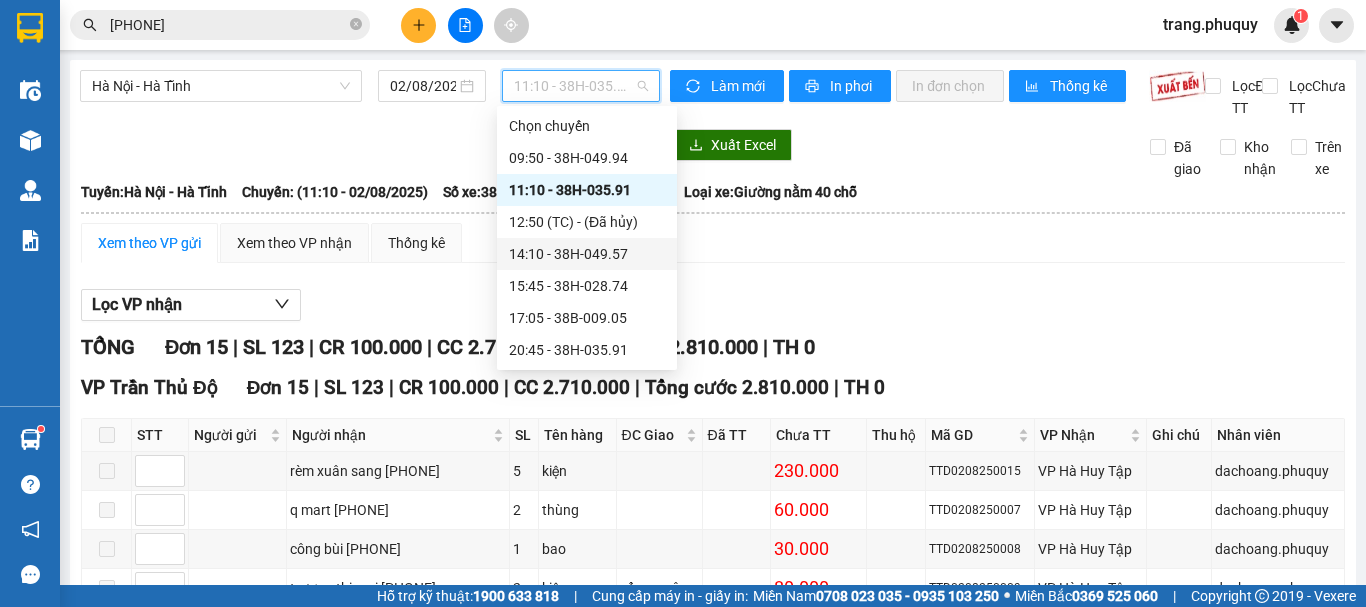 click on "14:10     - 38H-049.57" at bounding box center [587, 254] 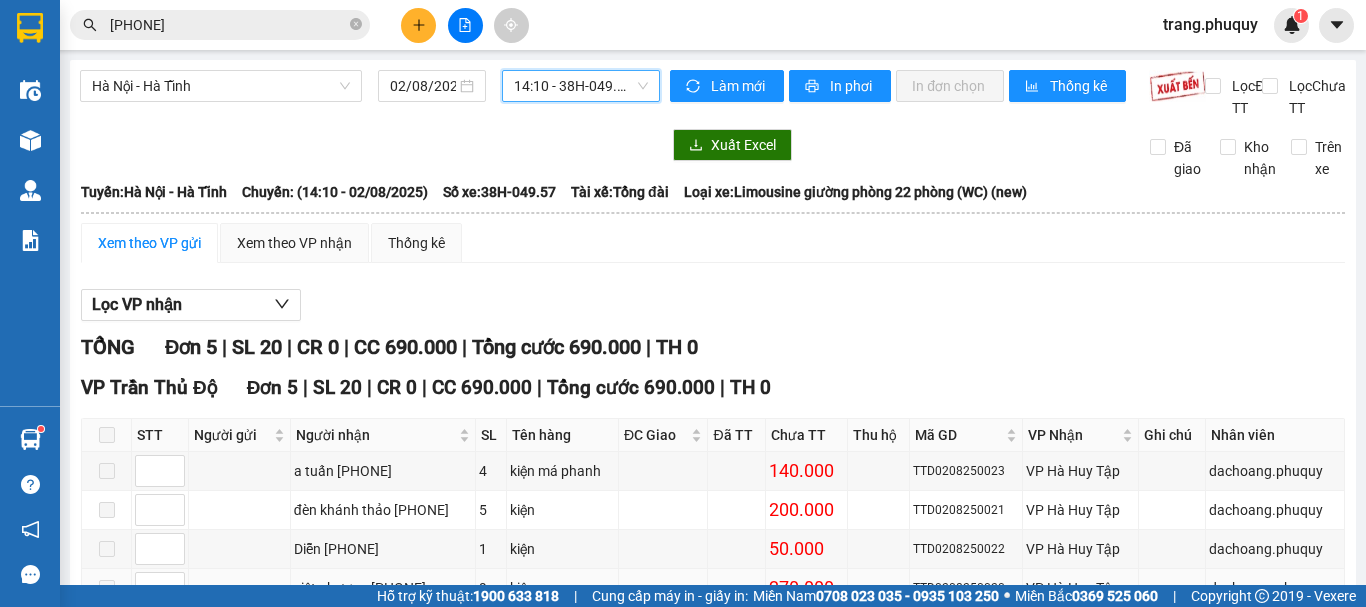 scroll, scrollTop: 187, scrollLeft: 0, axis: vertical 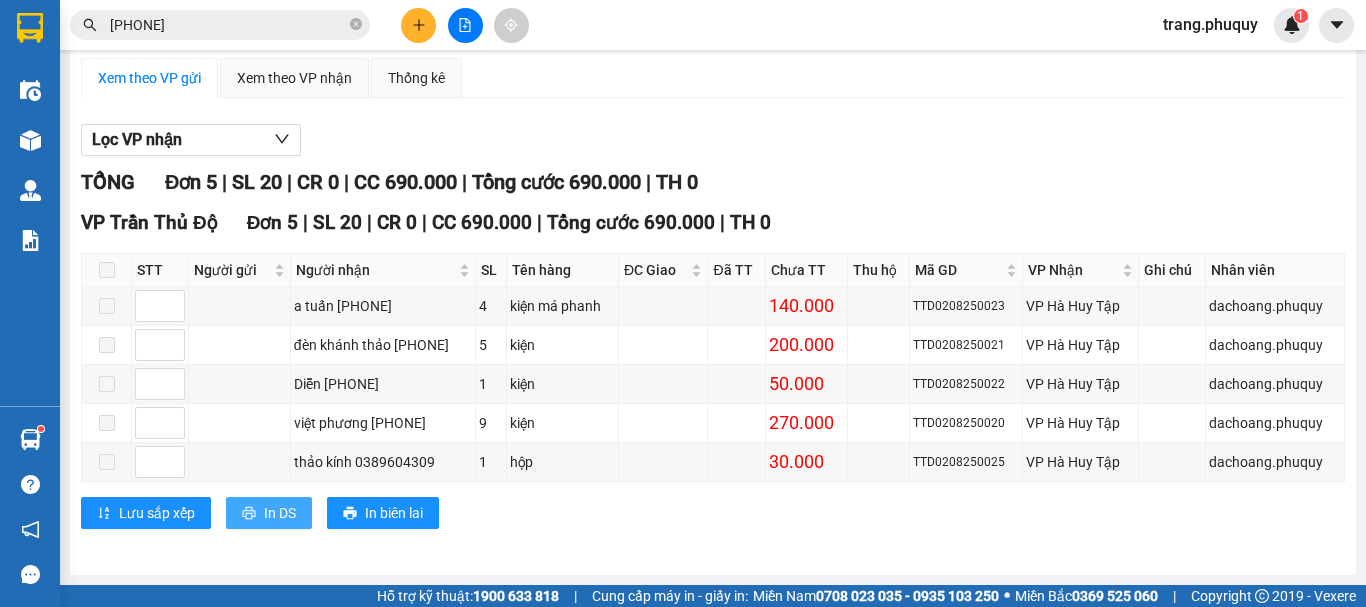 click on "In DS" at bounding box center (280, 513) 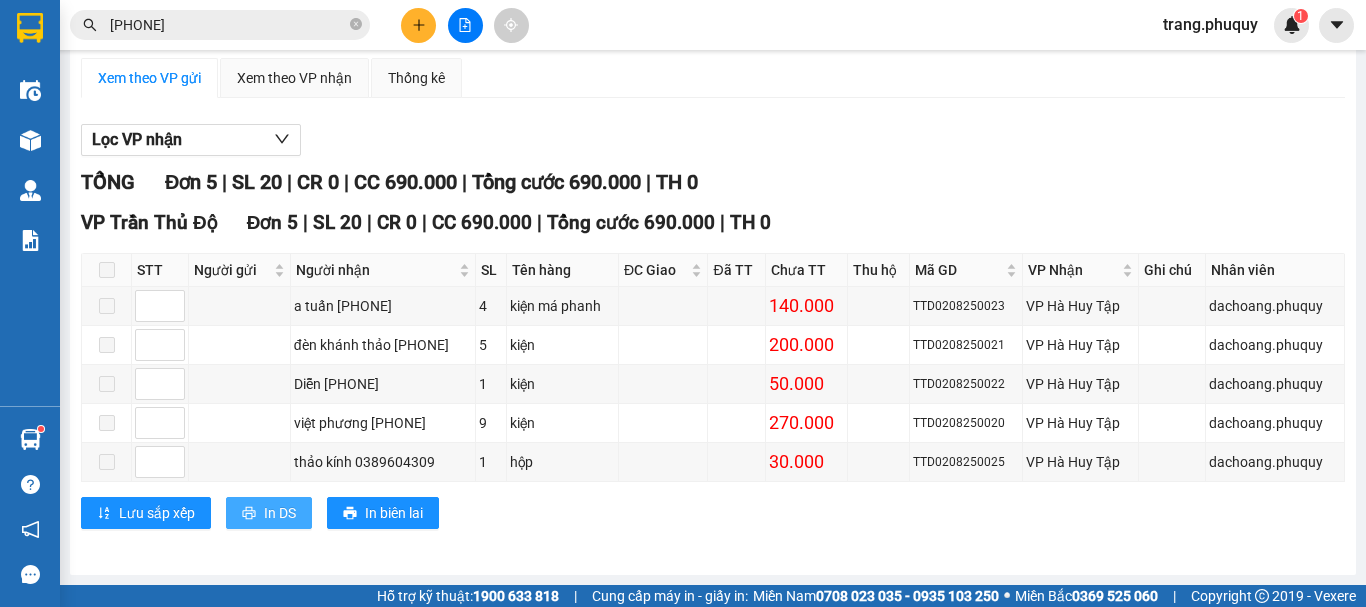 scroll, scrollTop: 0, scrollLeft: 0, axis: both 